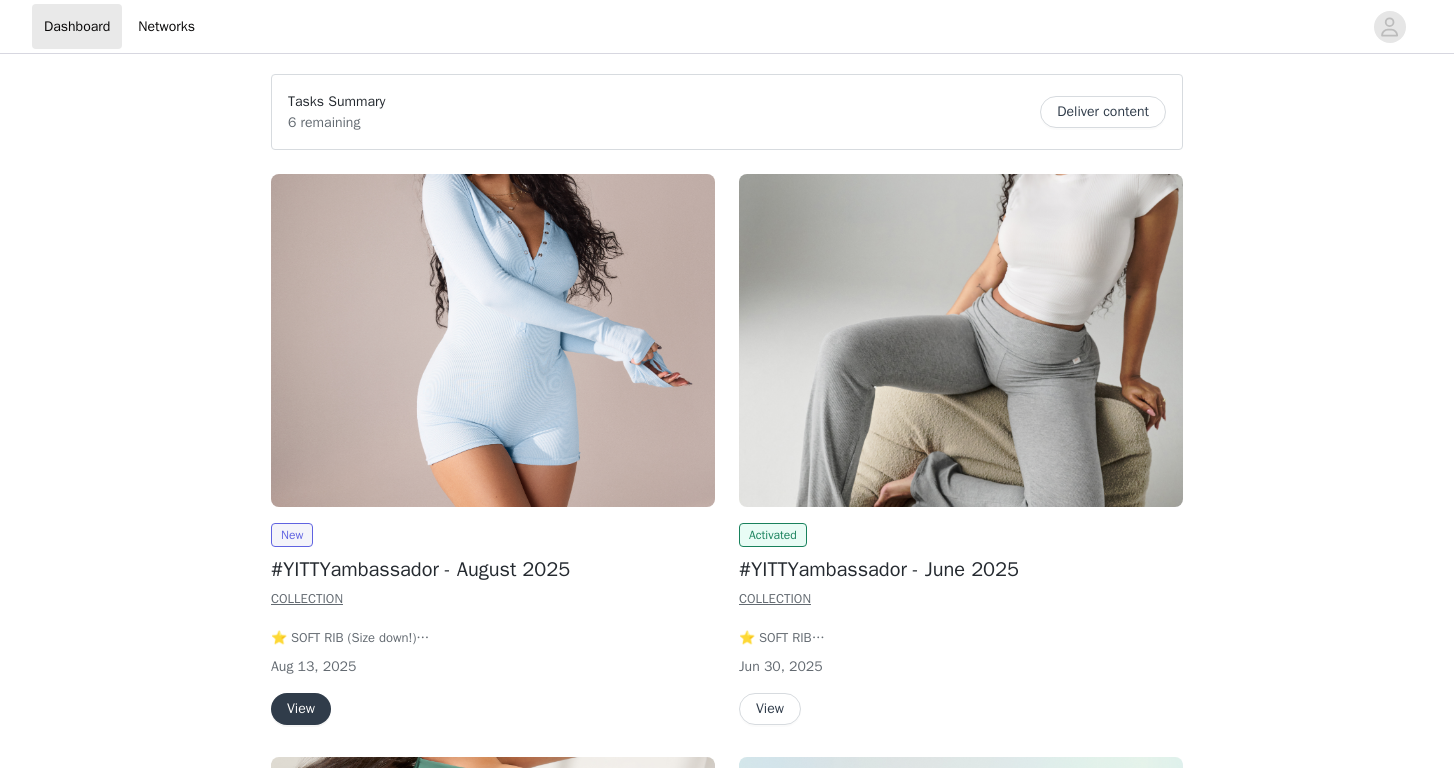 scroll, scrollTop: 0, scrollLeft: 0, axis: both 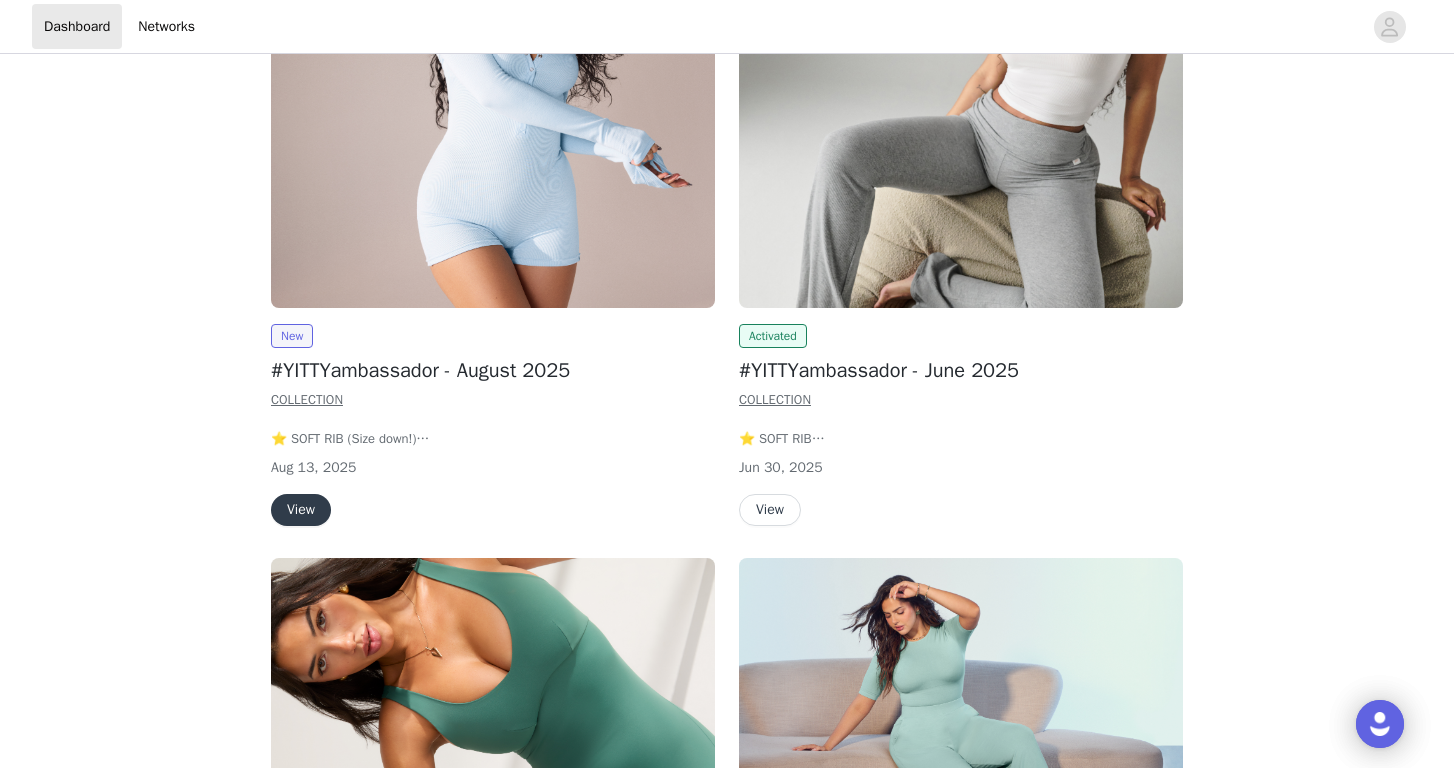 click on "View" at bounding box center [301, 510] 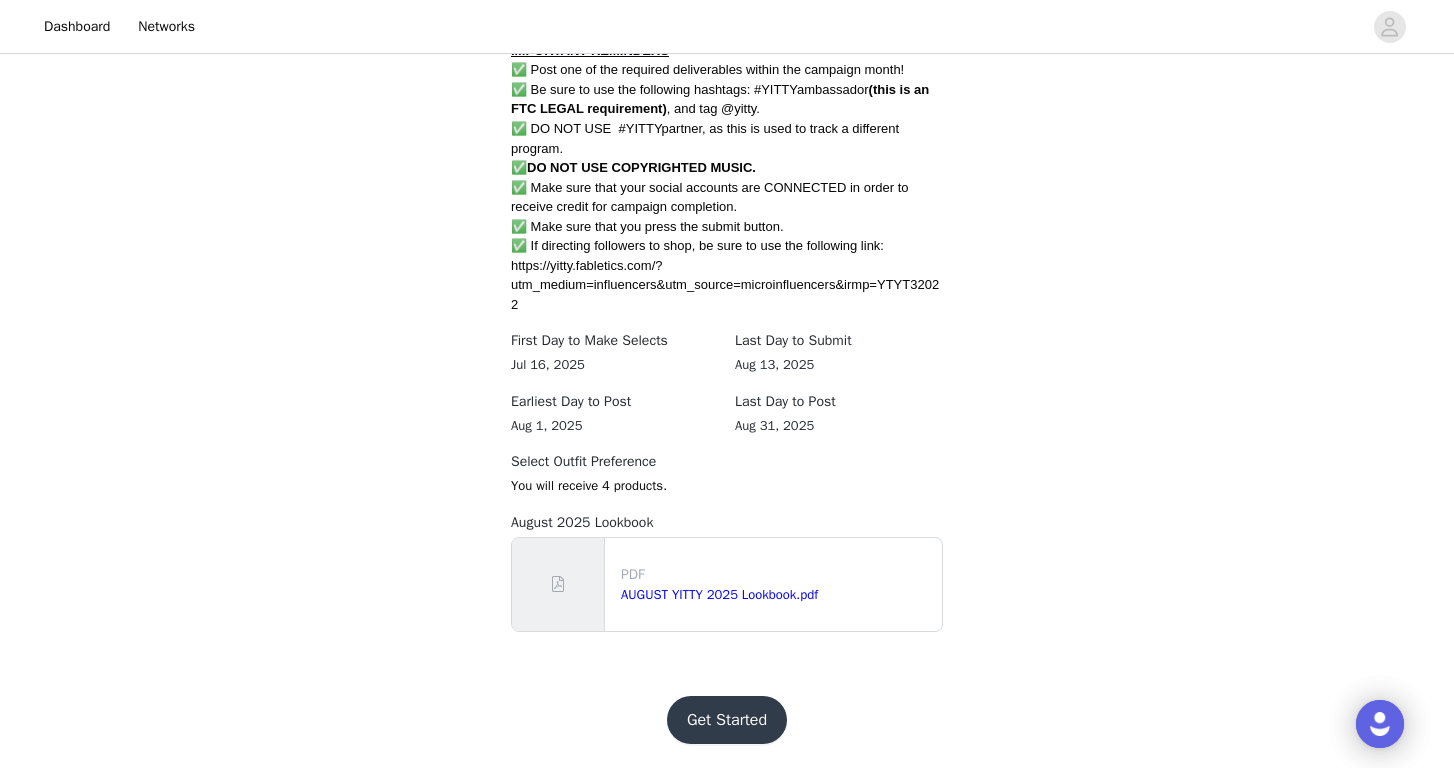 click on "Get Started" at bounding box center [727, 720] 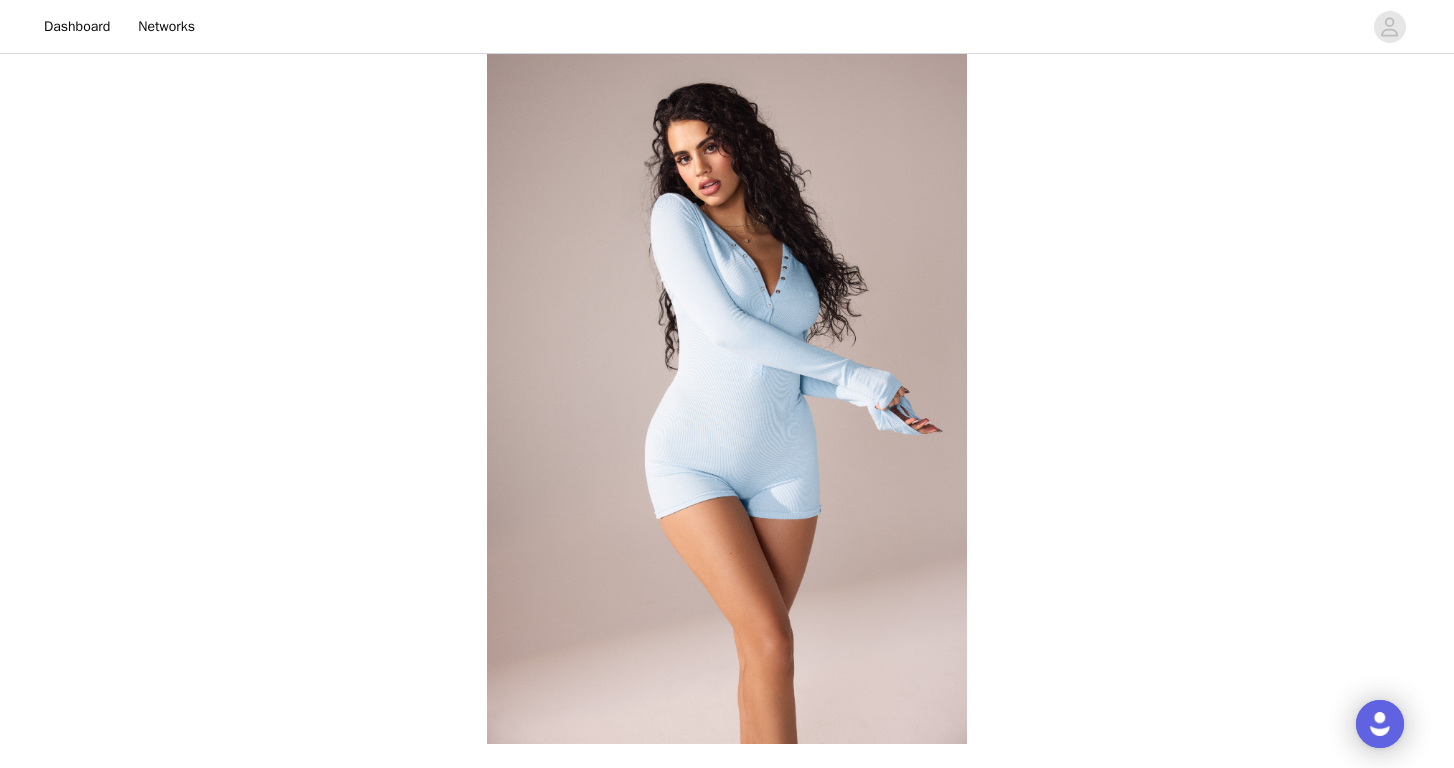 scroll, scrollTop: 709, scrollLeft: 0, axis: vertical 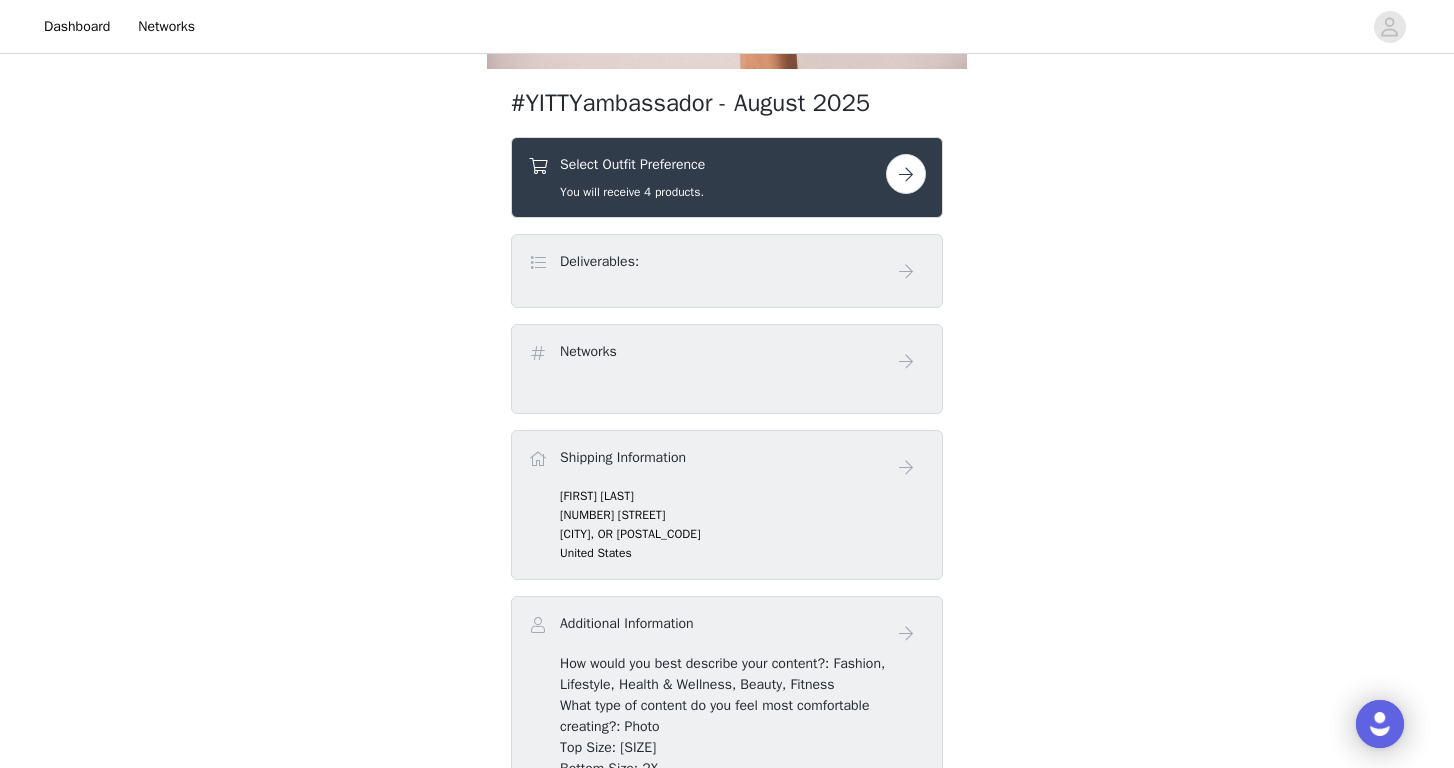click at bounding box center (906, 174) 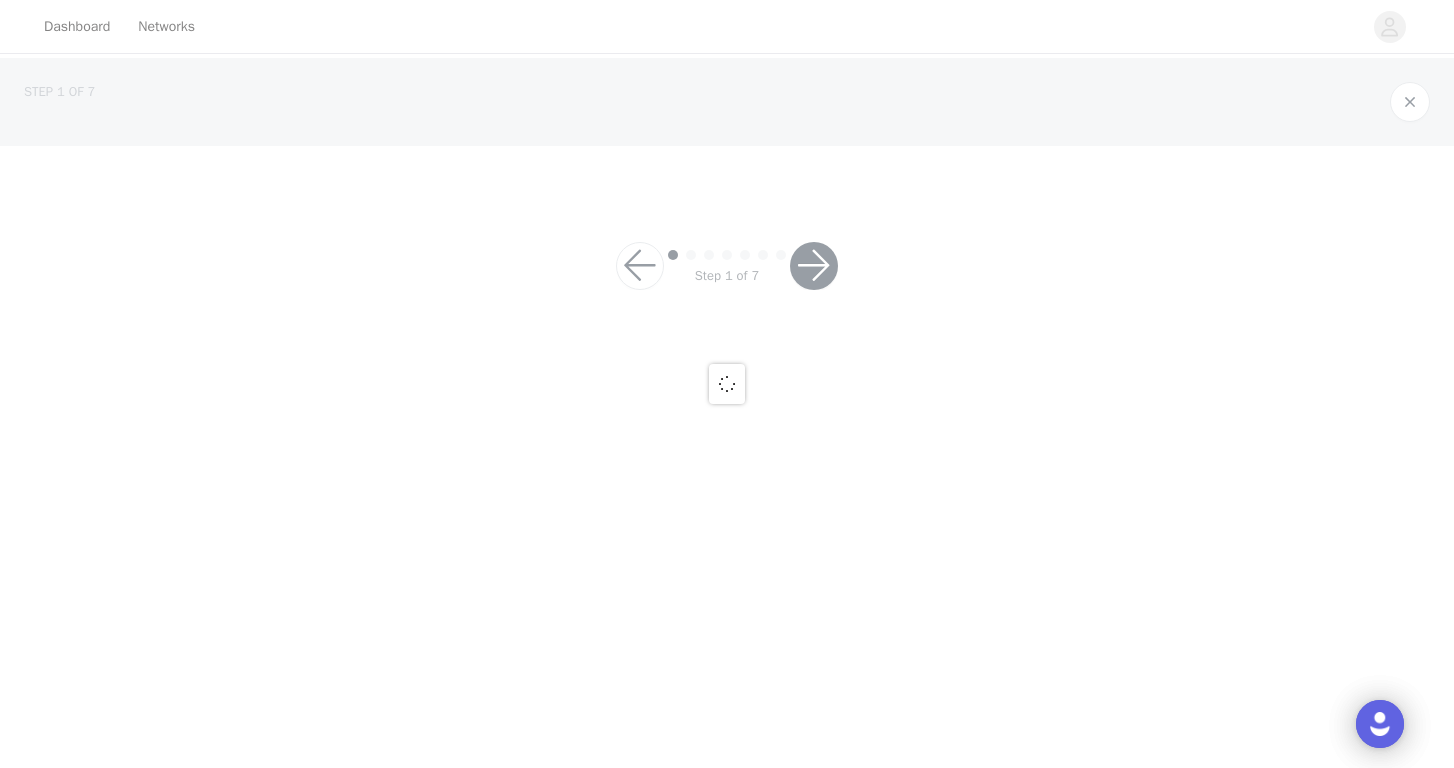 scroll, scrollTop: 0, scrollLeft: 0, axis: both 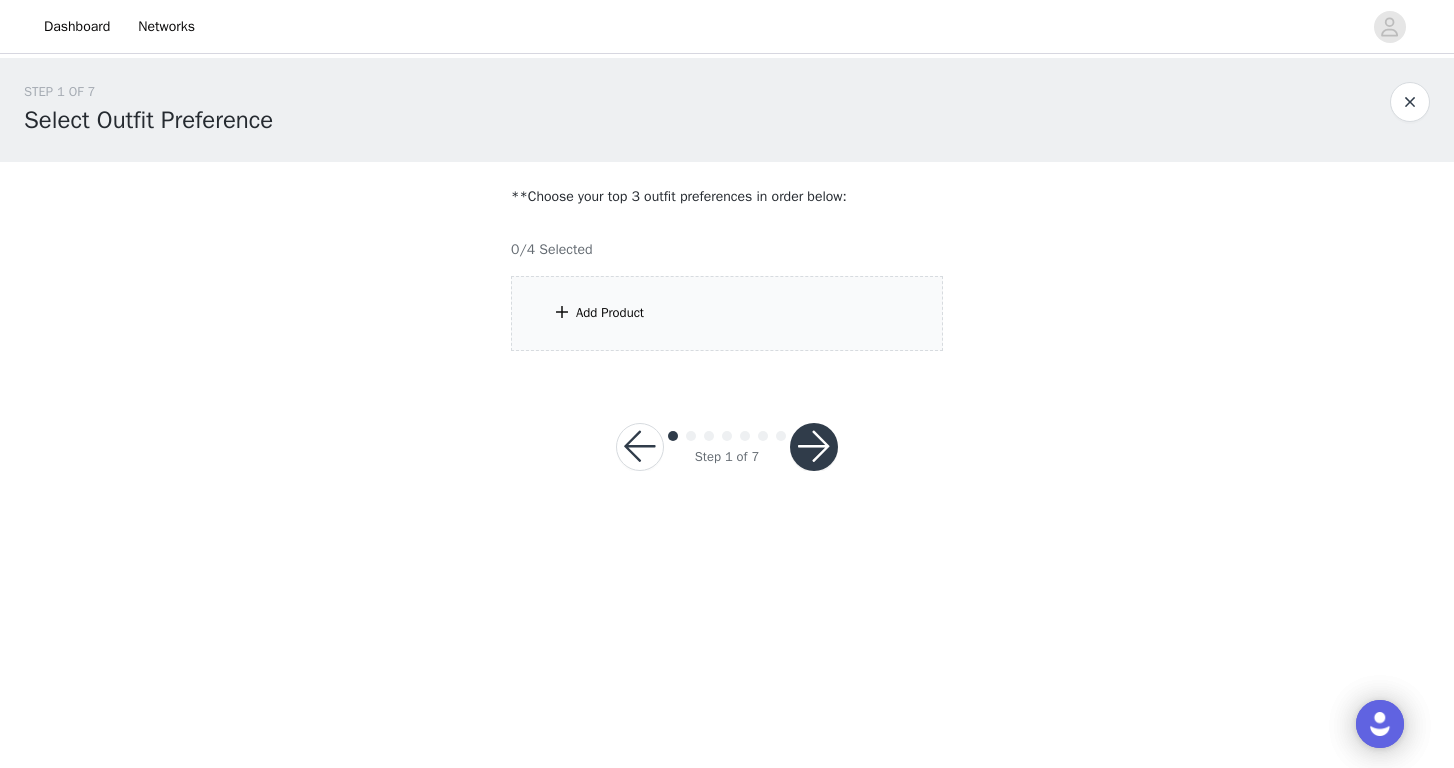click on "Add Product" at bounding box center (727, 313) 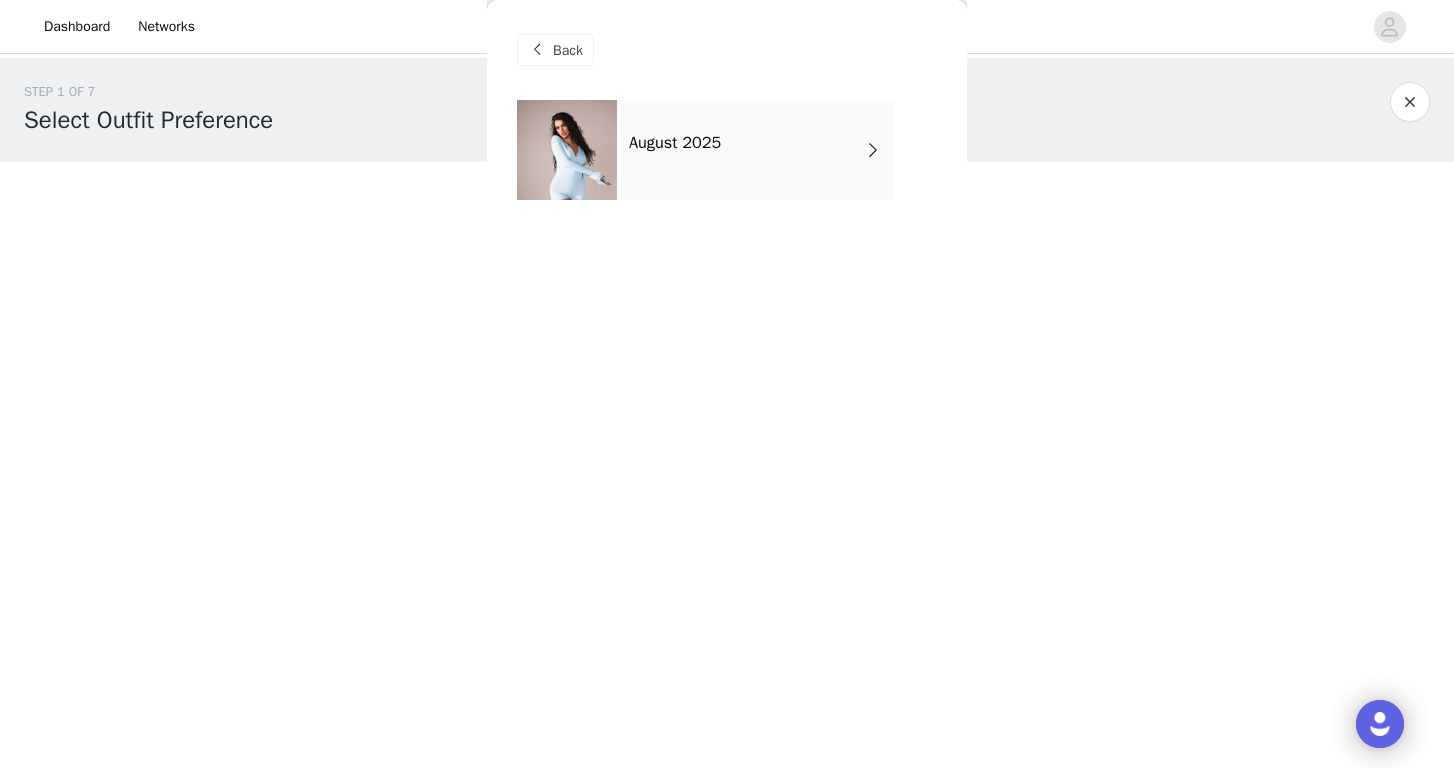 click on "Back" at bounding box center (727, 50) 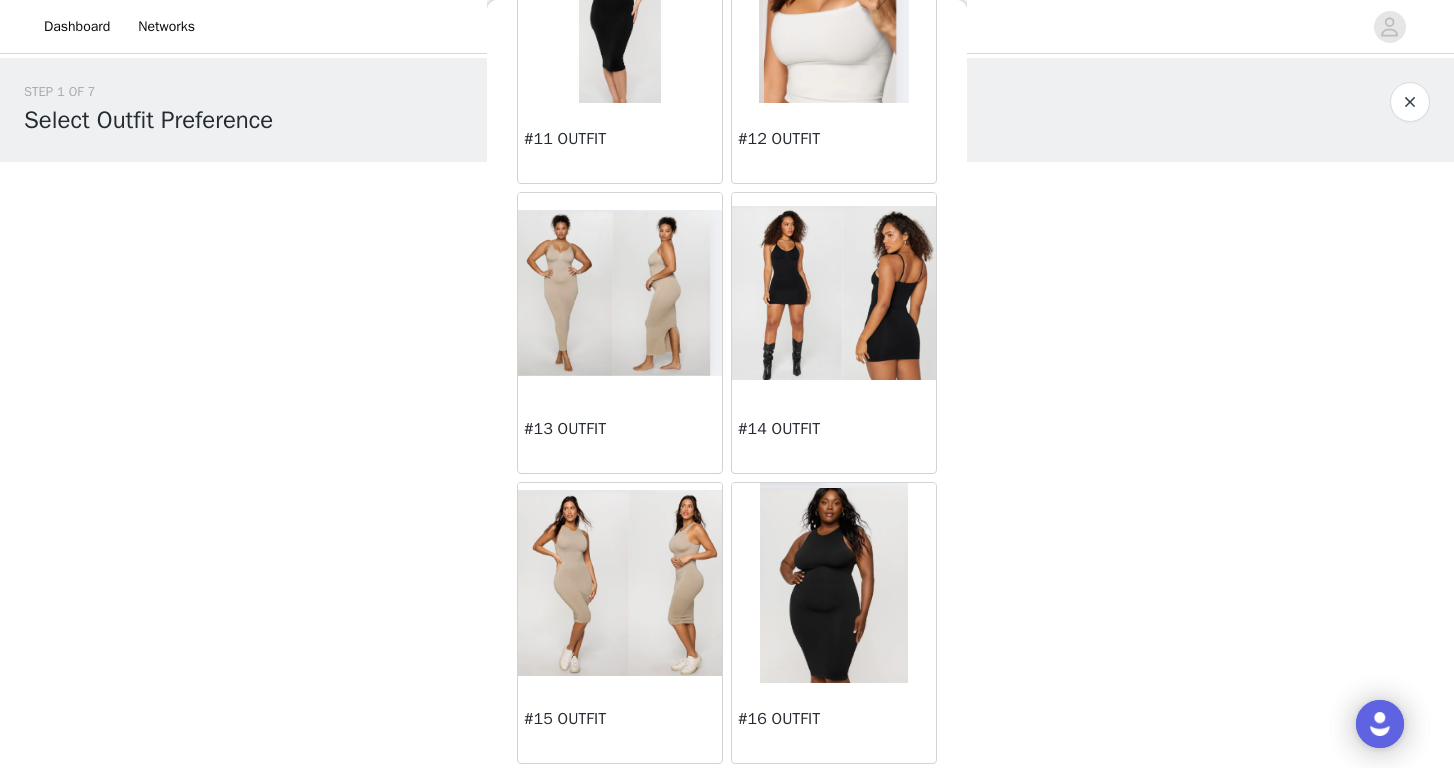 scroll, scrollTop: 1648, scrollLeft: 0, axis: vertical 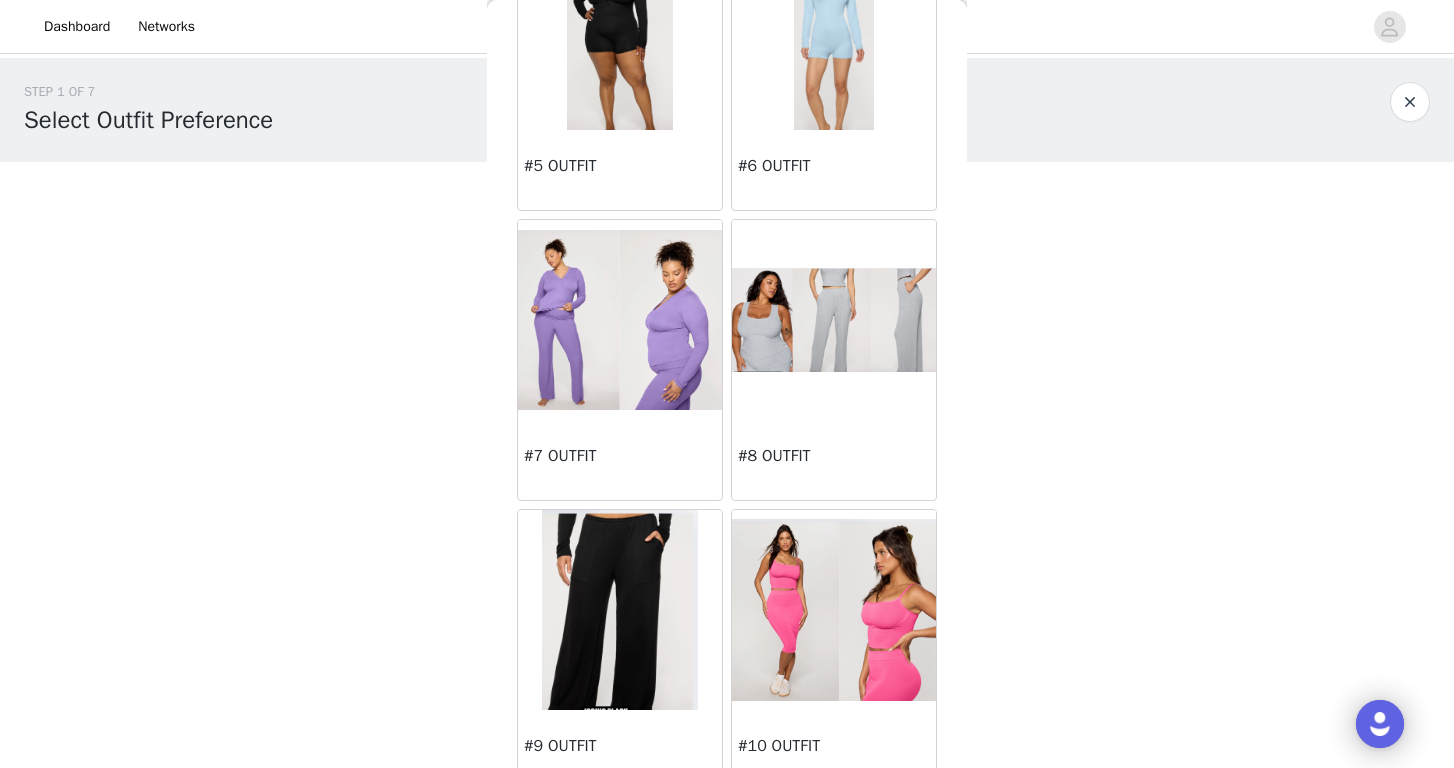 click at bounding box center [620, 320] 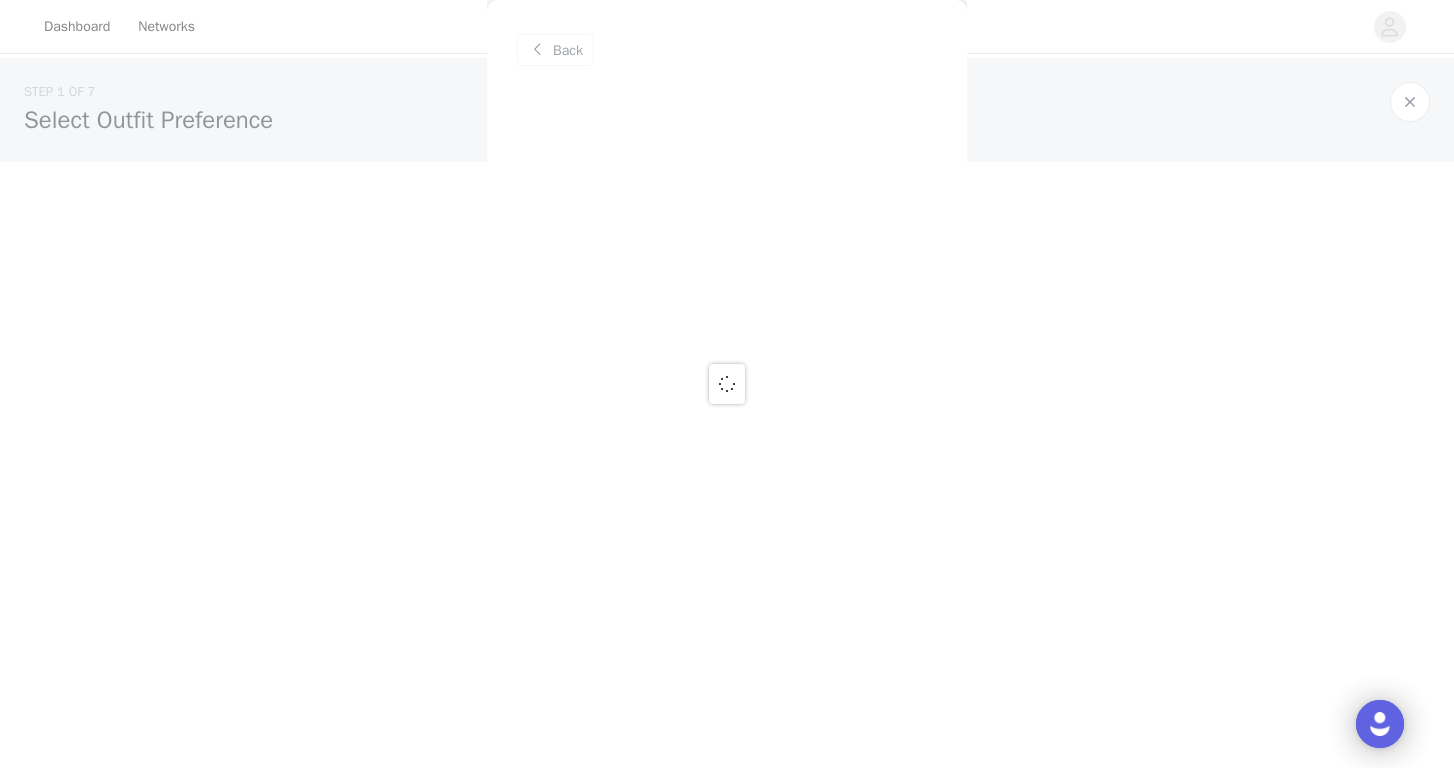 scroll, scrollTop: 0, scrollLeft: 0, axis: both 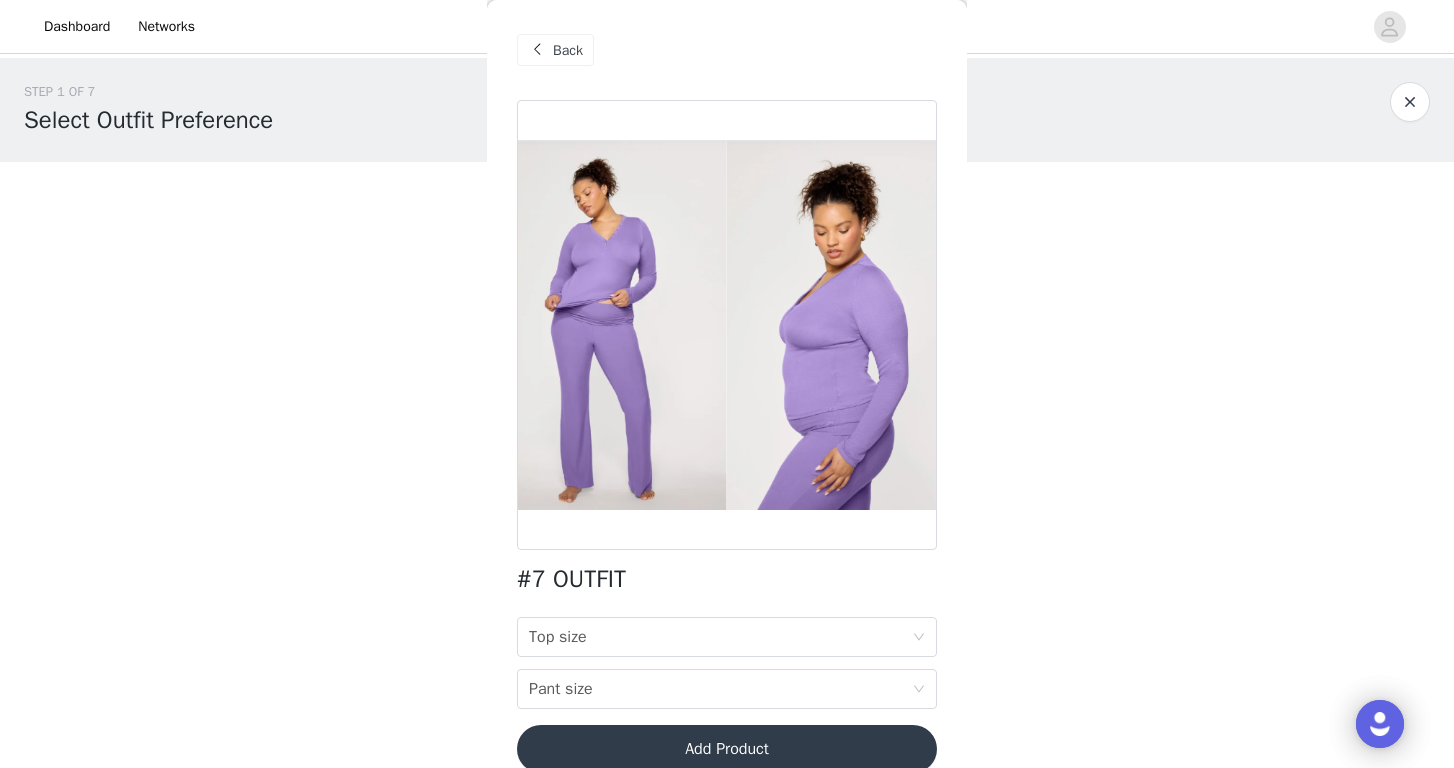 click on "Back" at bounding box center (568, 50) 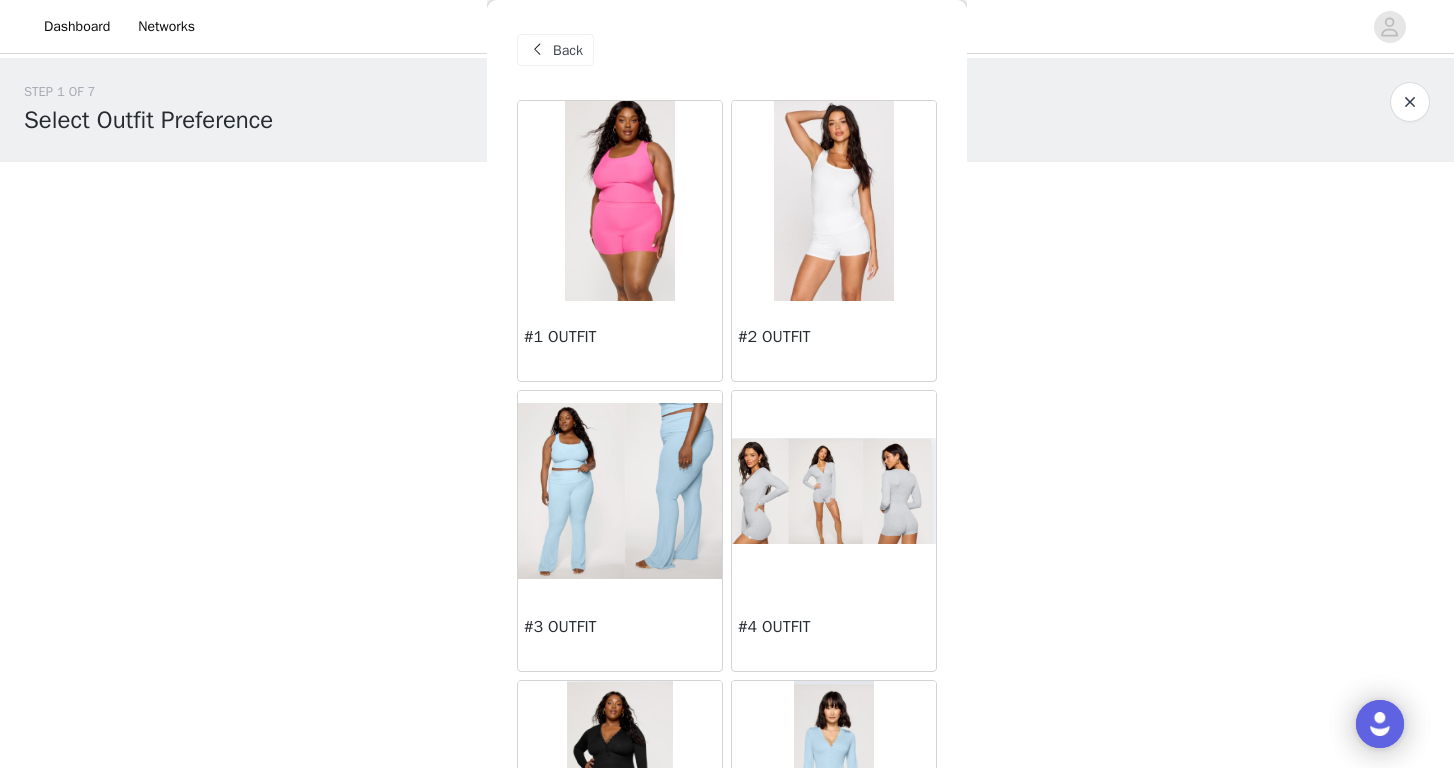 scroll, scrollTop: 0, scrollLeft: 0, axis: both 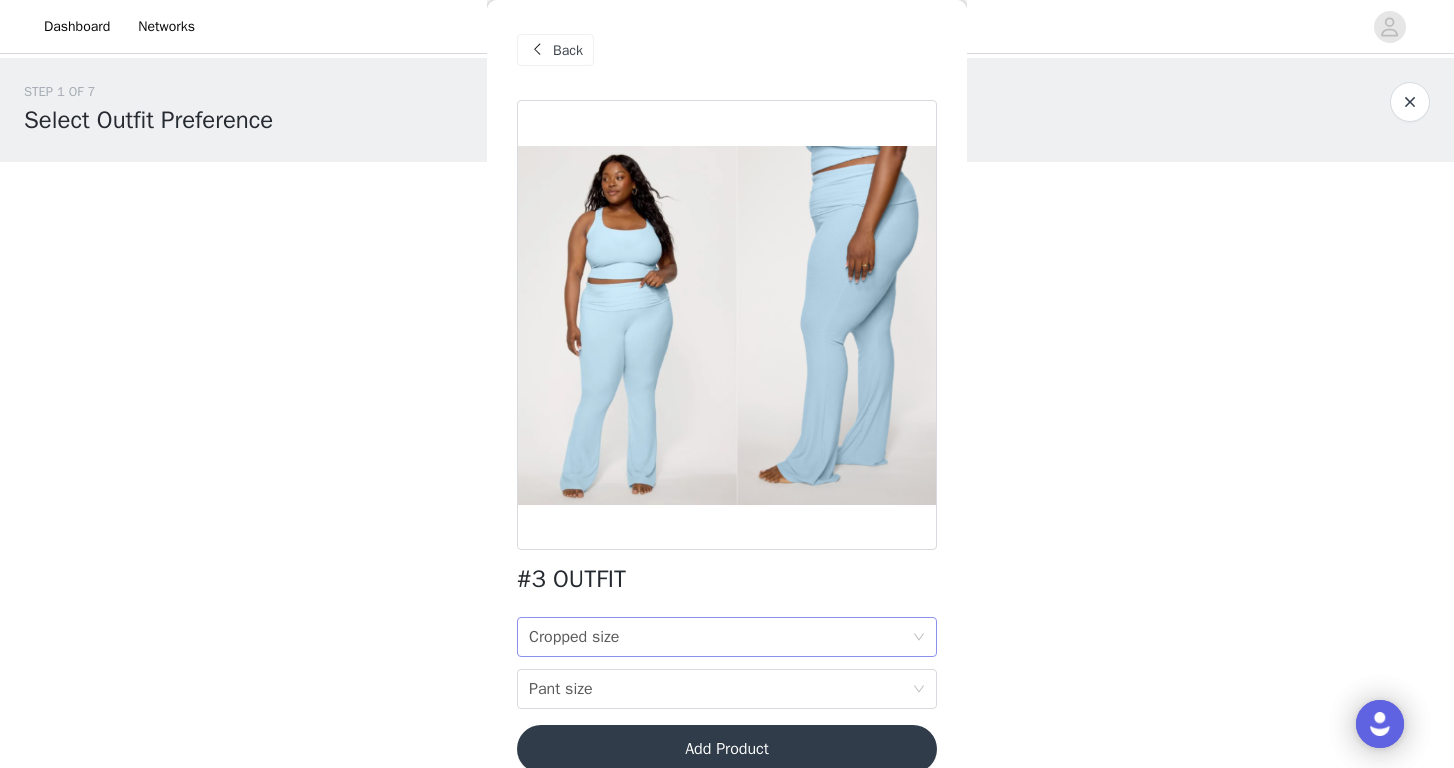 click on "Cropped size Cropped size" at bounding box center [720, 637] 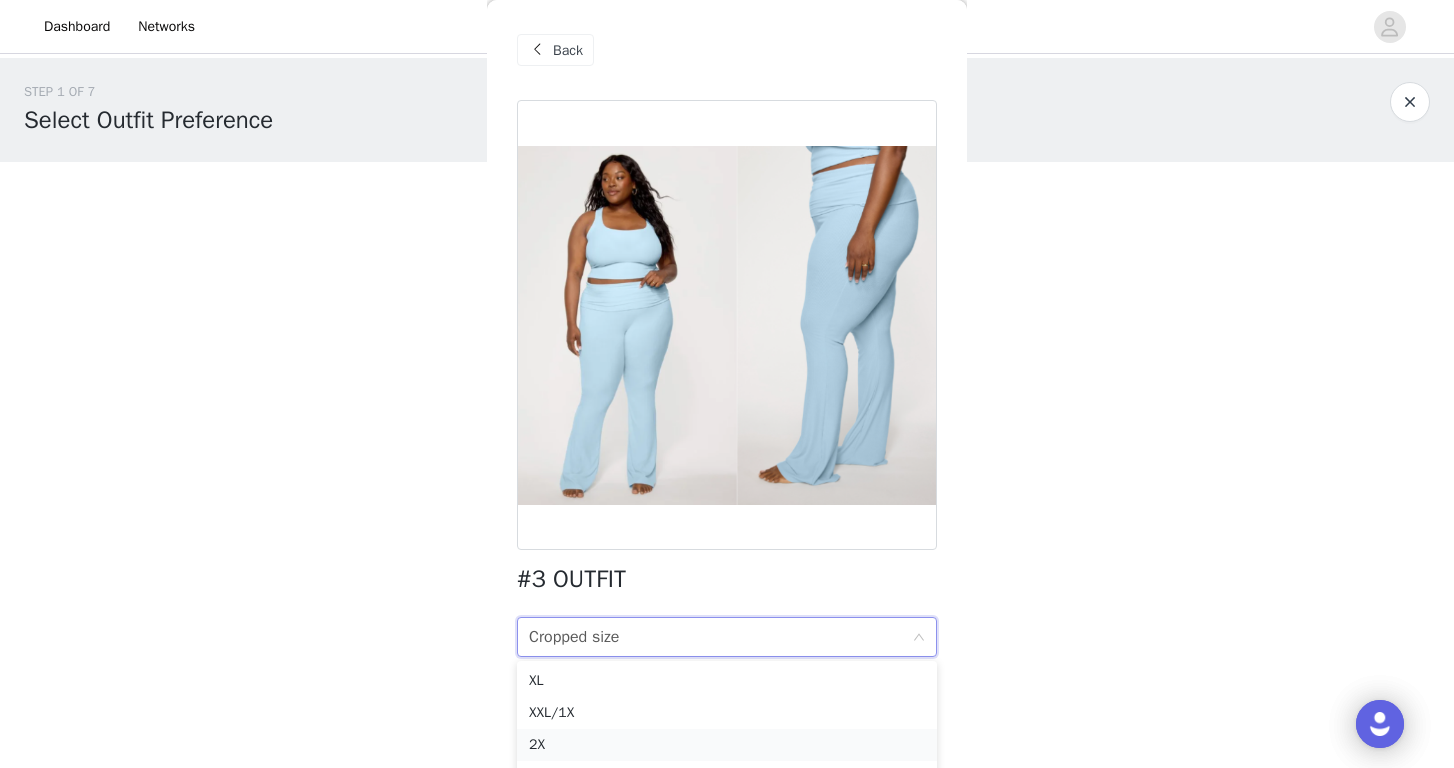 click on "2X" at bounding box center [727, 745] 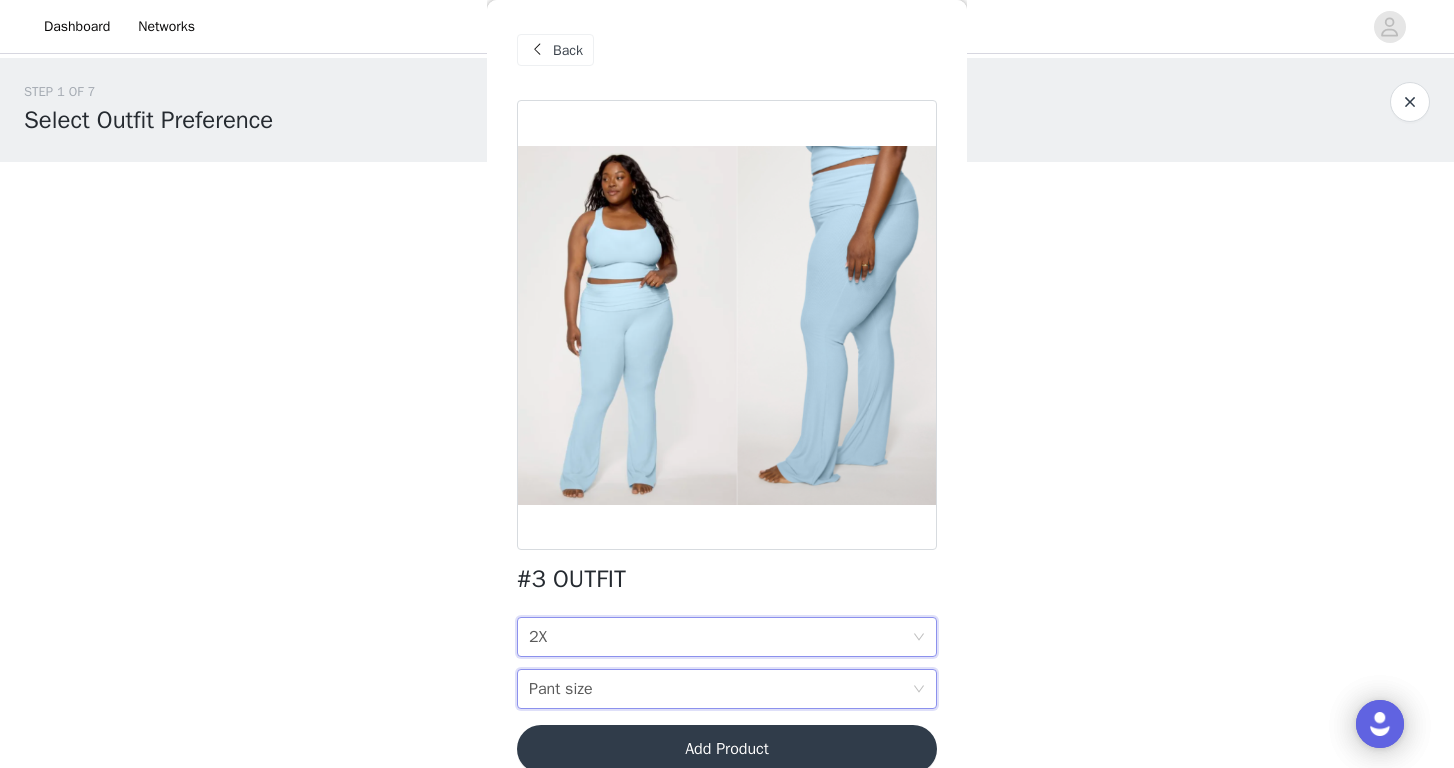 click on "Pant size Pant size" at bounding box center (720, 689) 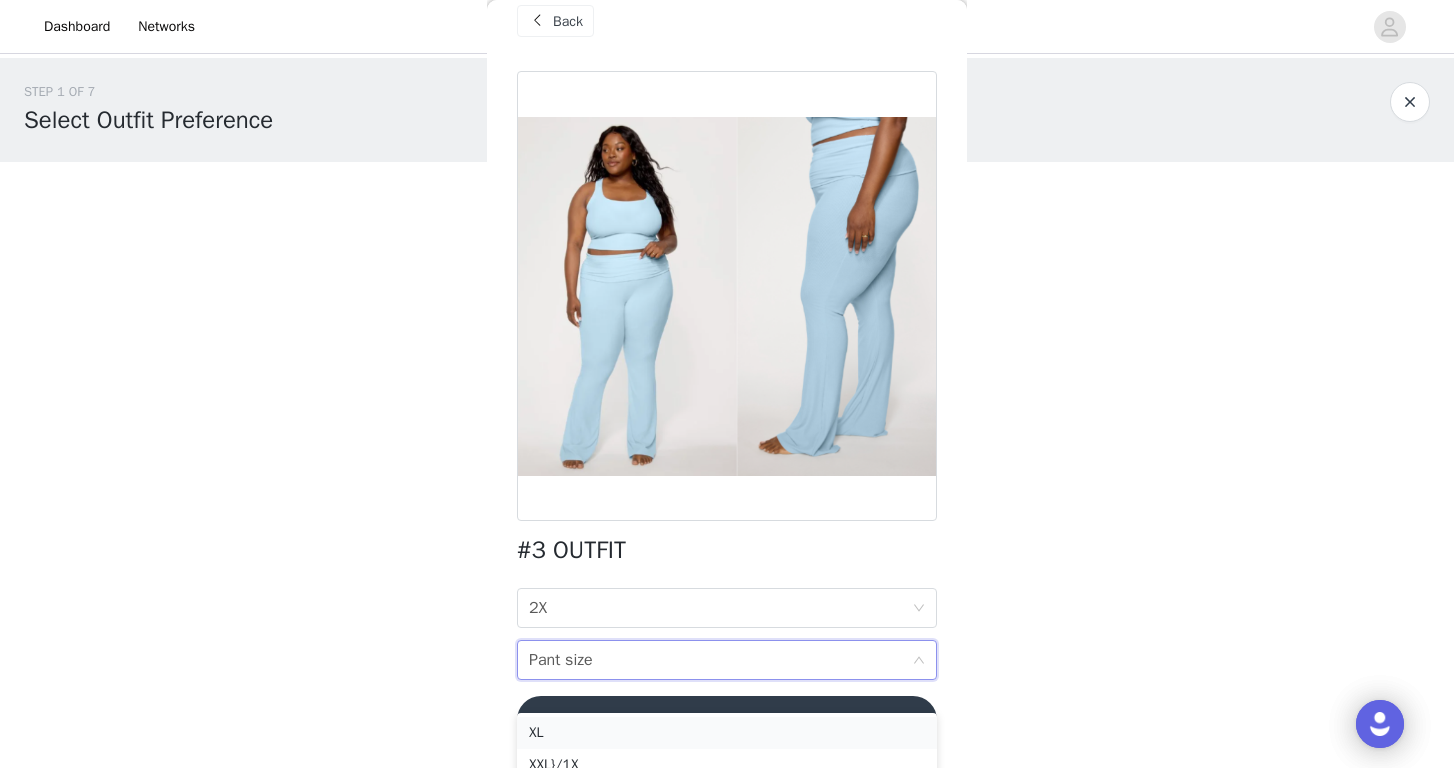 scroll, scrollTop: 29, scrollLeft: 0, axis: vertical 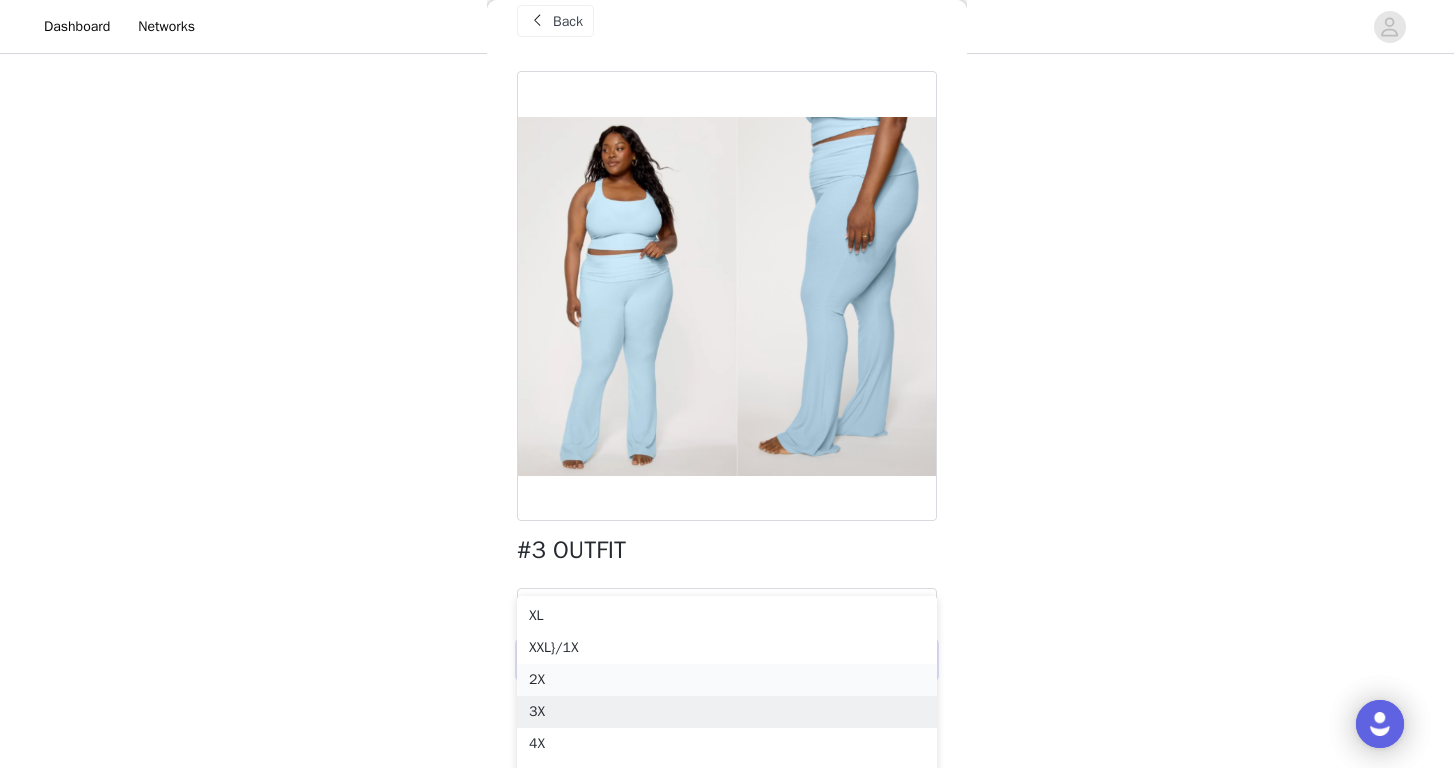 click on "2X" at bounding box center (727, 680) 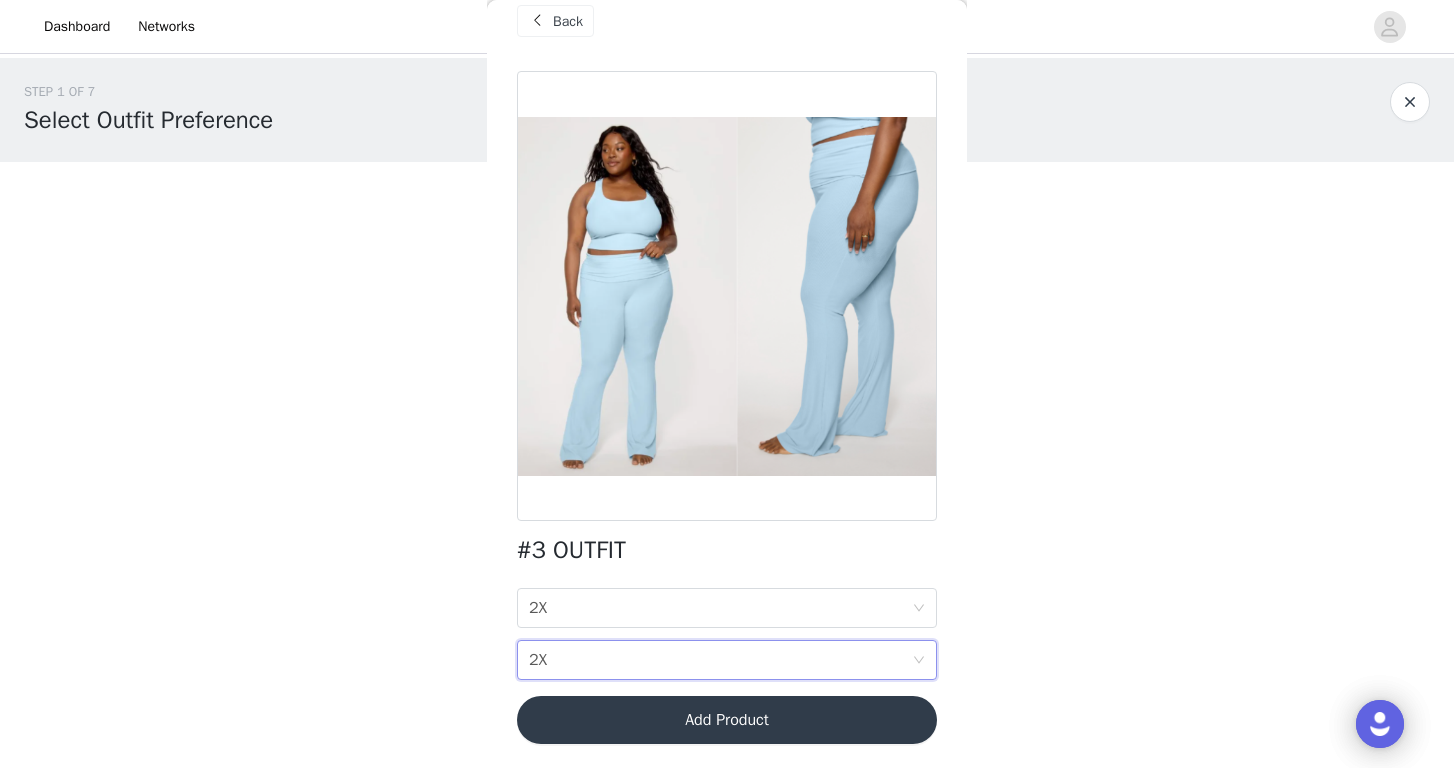 scroll, scrollTop: 0, scrollLeft: 0, axis: both 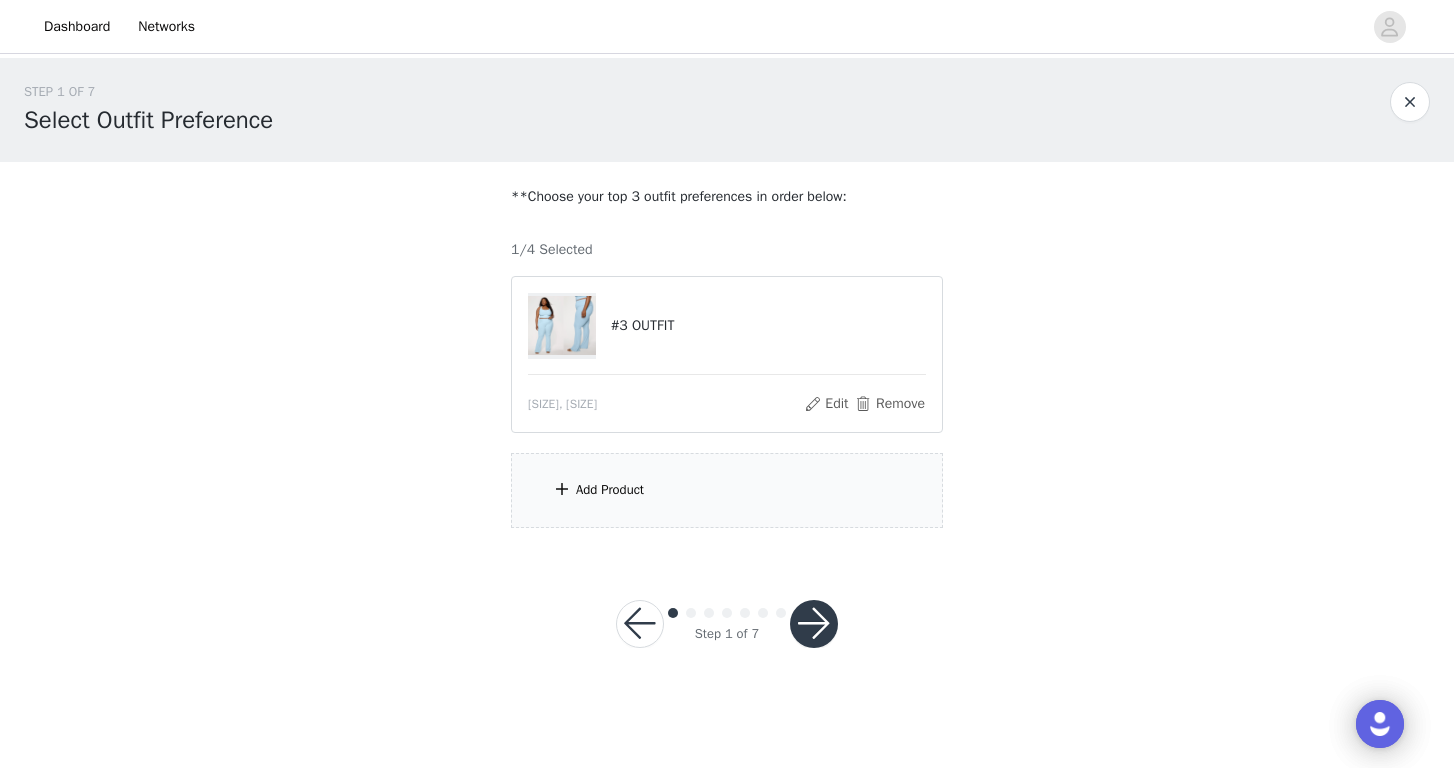 click on "Add Product" at bounding box center [727, 490] 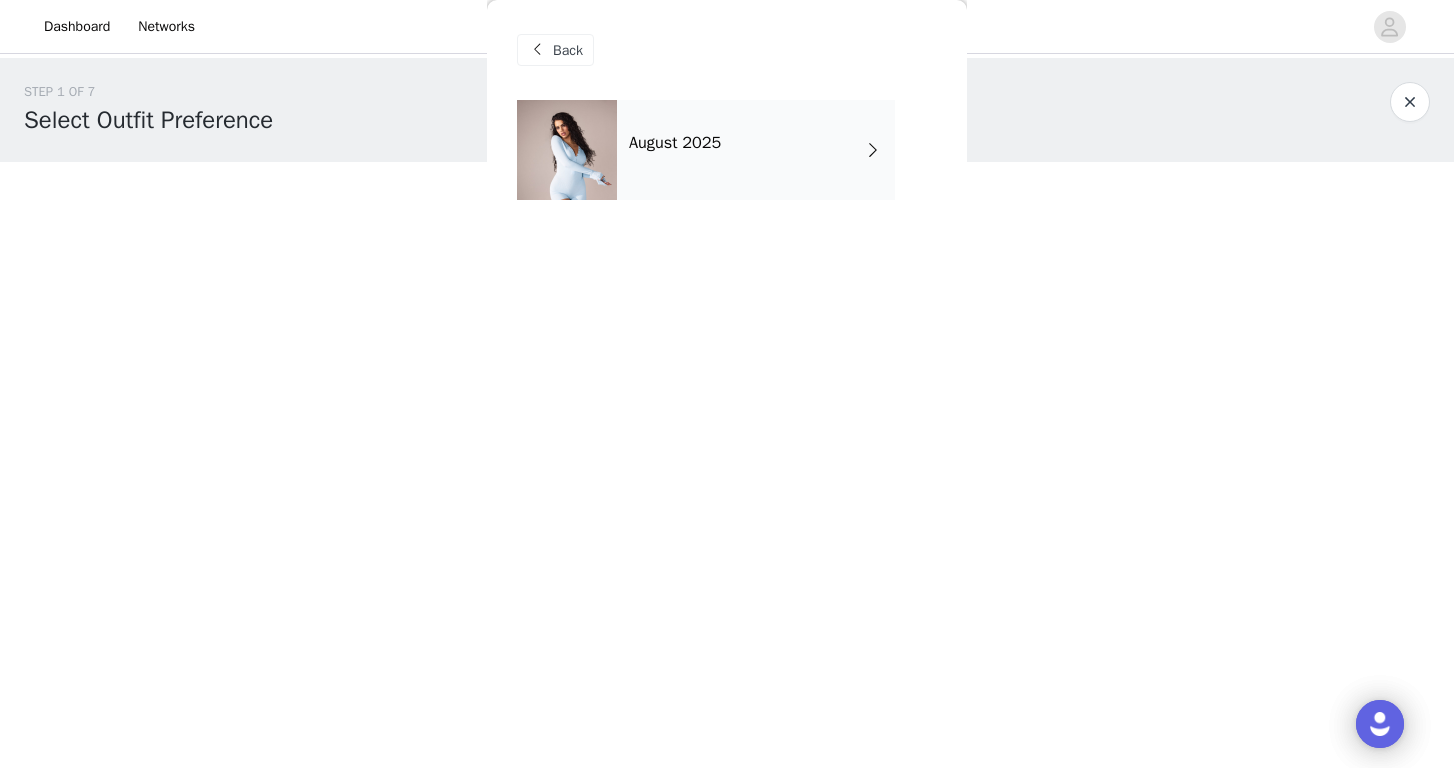 click on "August 2025" at bounding box center [756, 150] 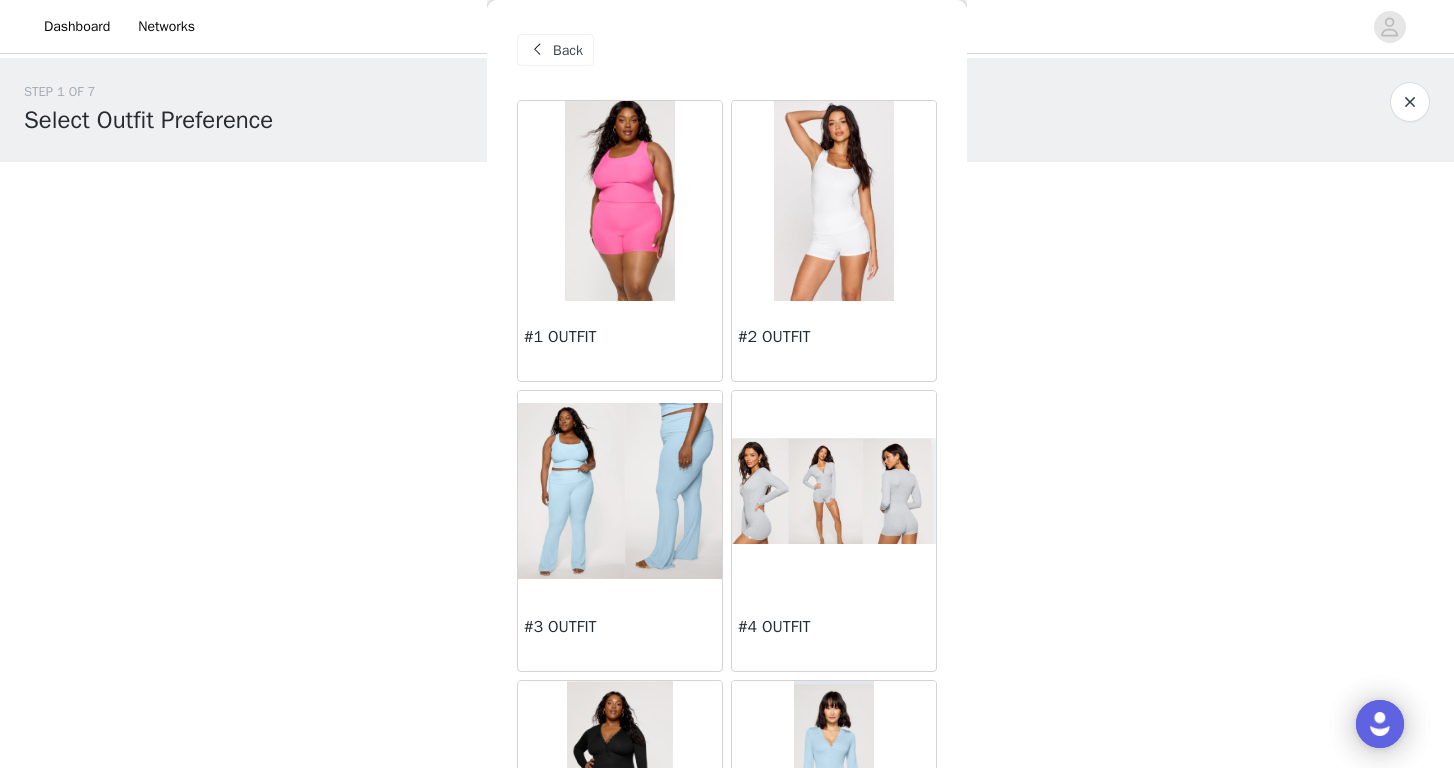 scroll, scrollTop: 0, scrollLeft: 0, axis: both 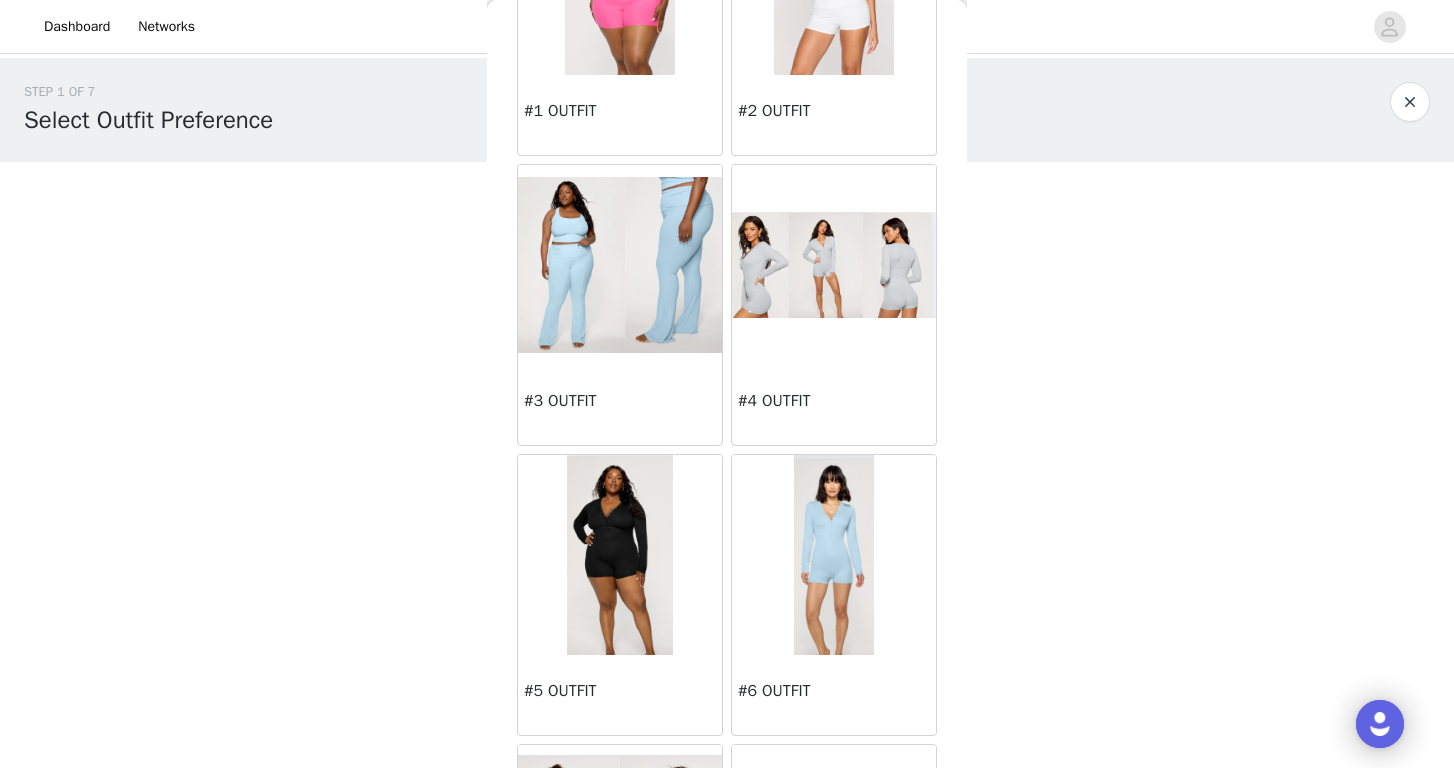click at bounding box center (834, 555) 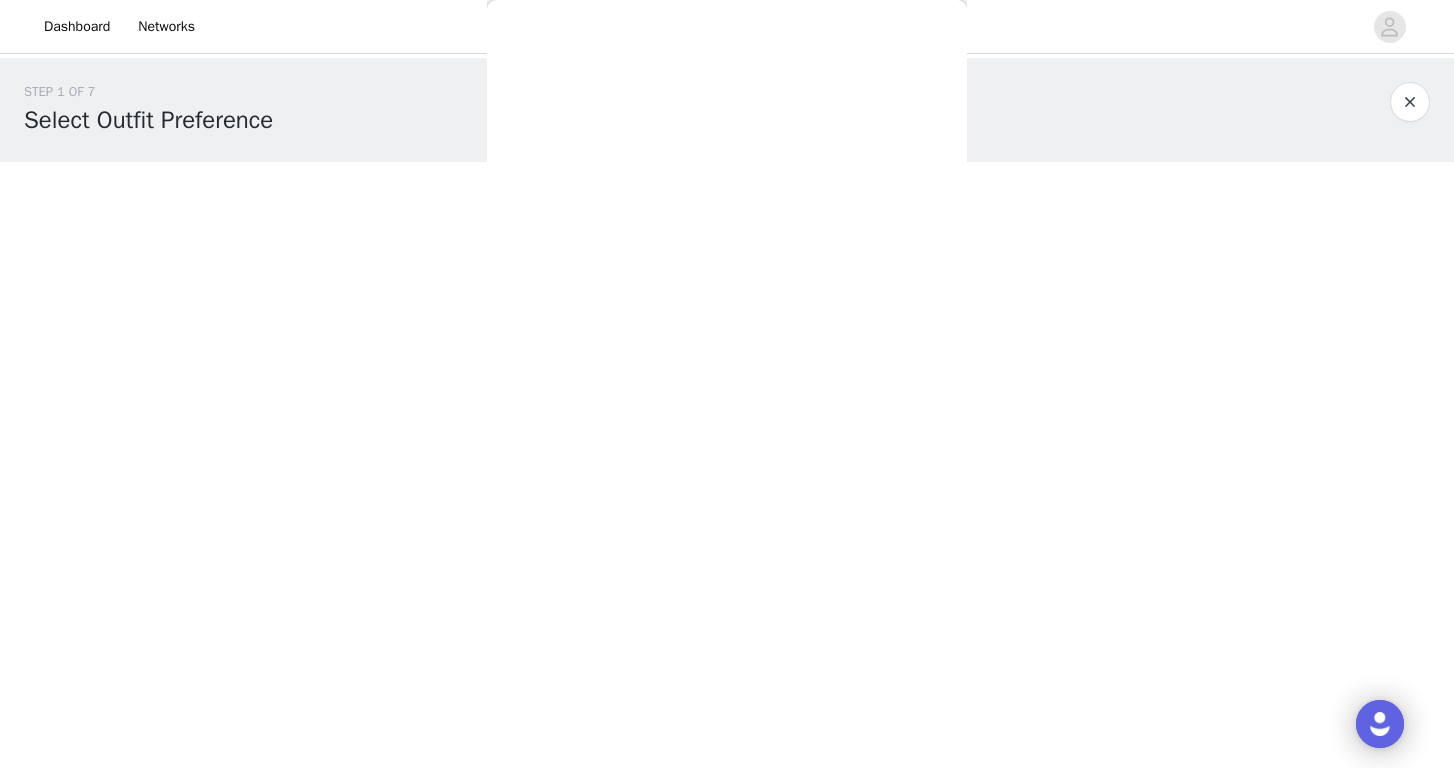 scroll, scrollTop: 0, scrollLeft: 0, axis: both 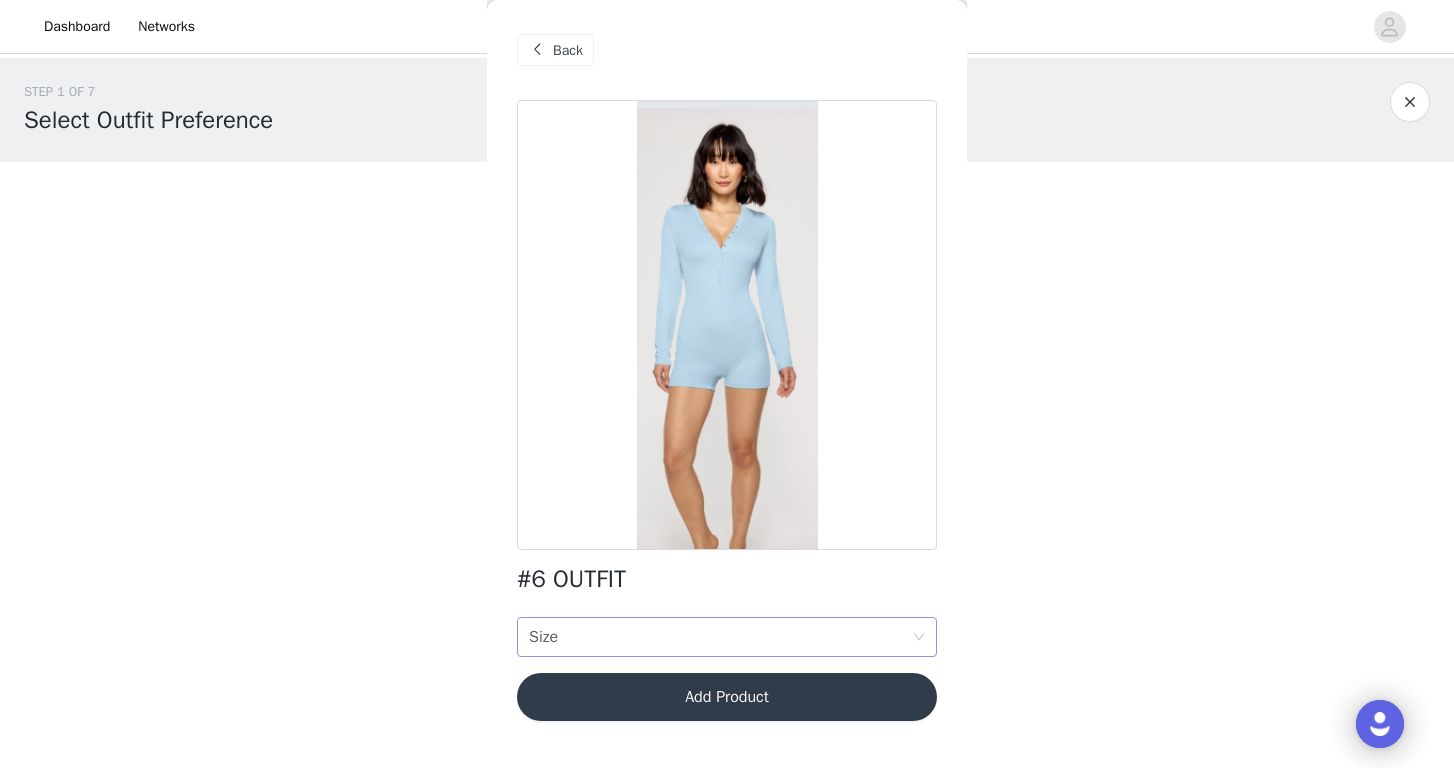 click on "Size Size" at bounding box center (720, 637) 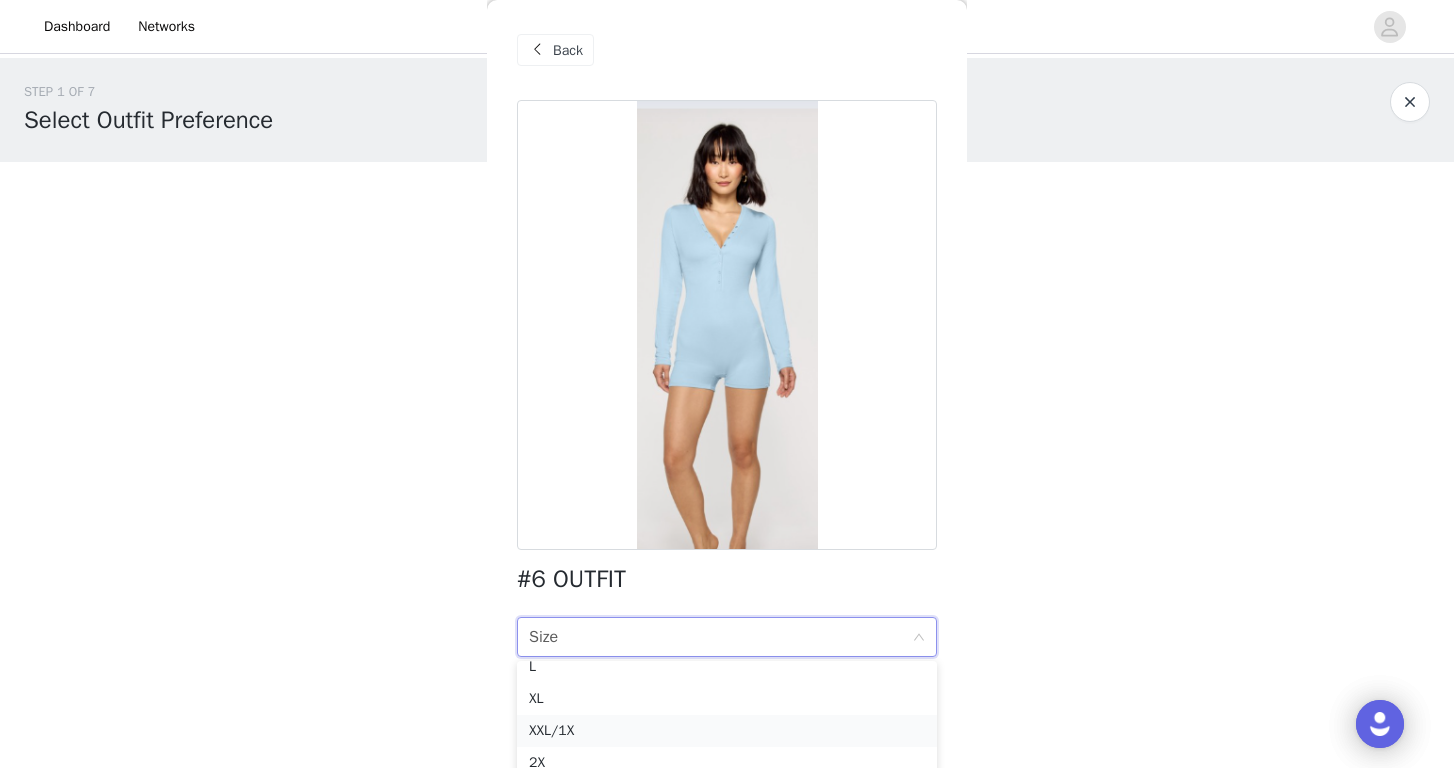 scroll, scrollTop: 46, scrollLeft: 0, axis: vertical 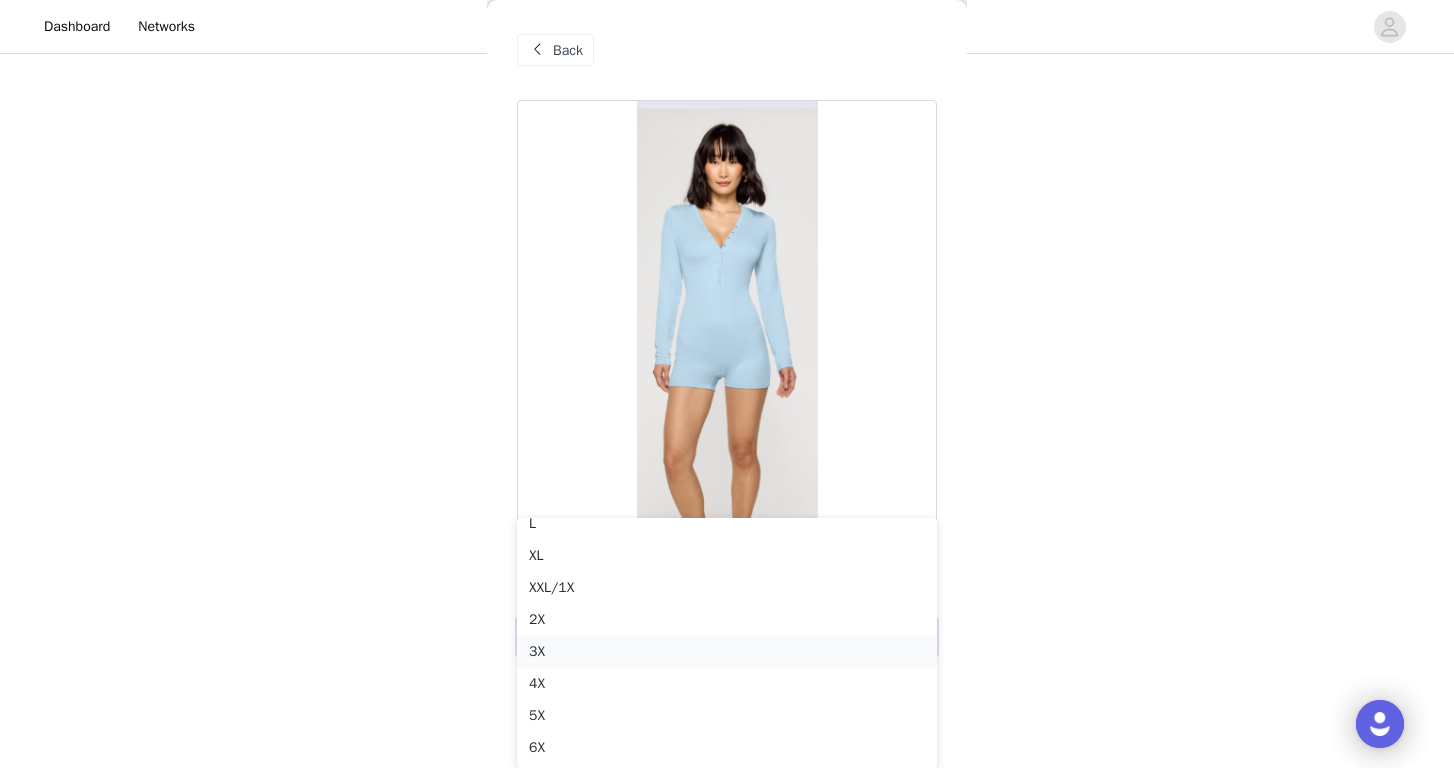 click on "3X" at bounding box center (727, 652) 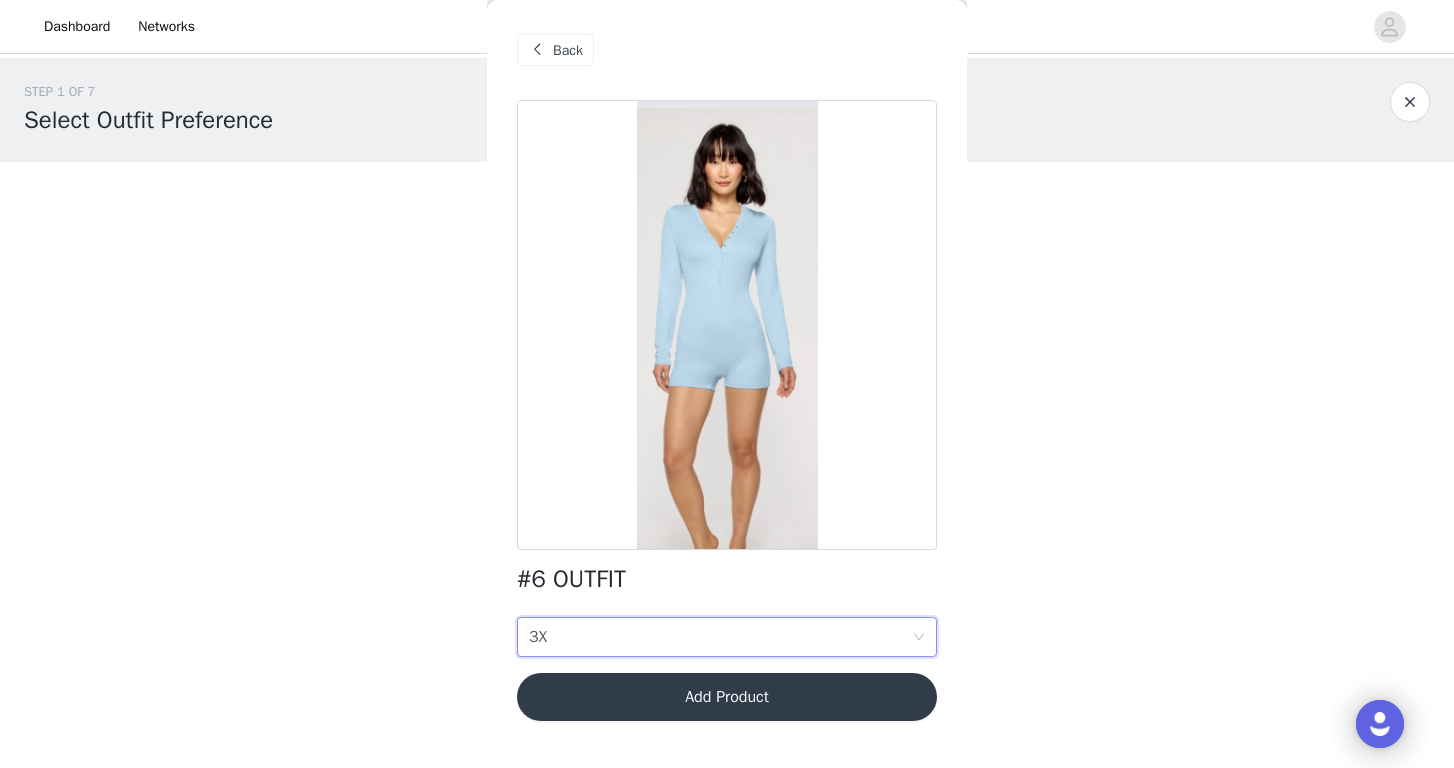 scroll, scrollTop: 0, scrollLeft: 0, axis: both 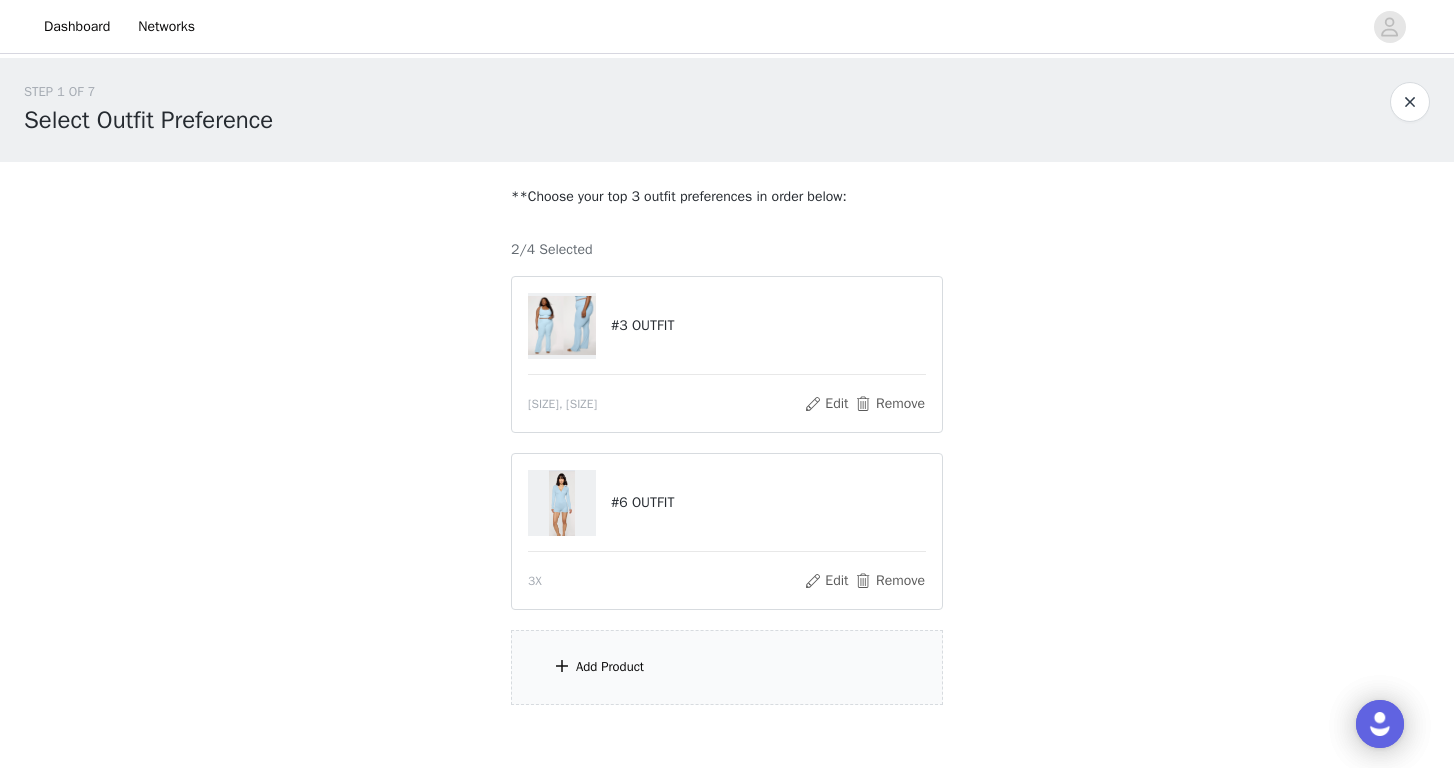 click on "Add Product" at bounding box center (610, 667) 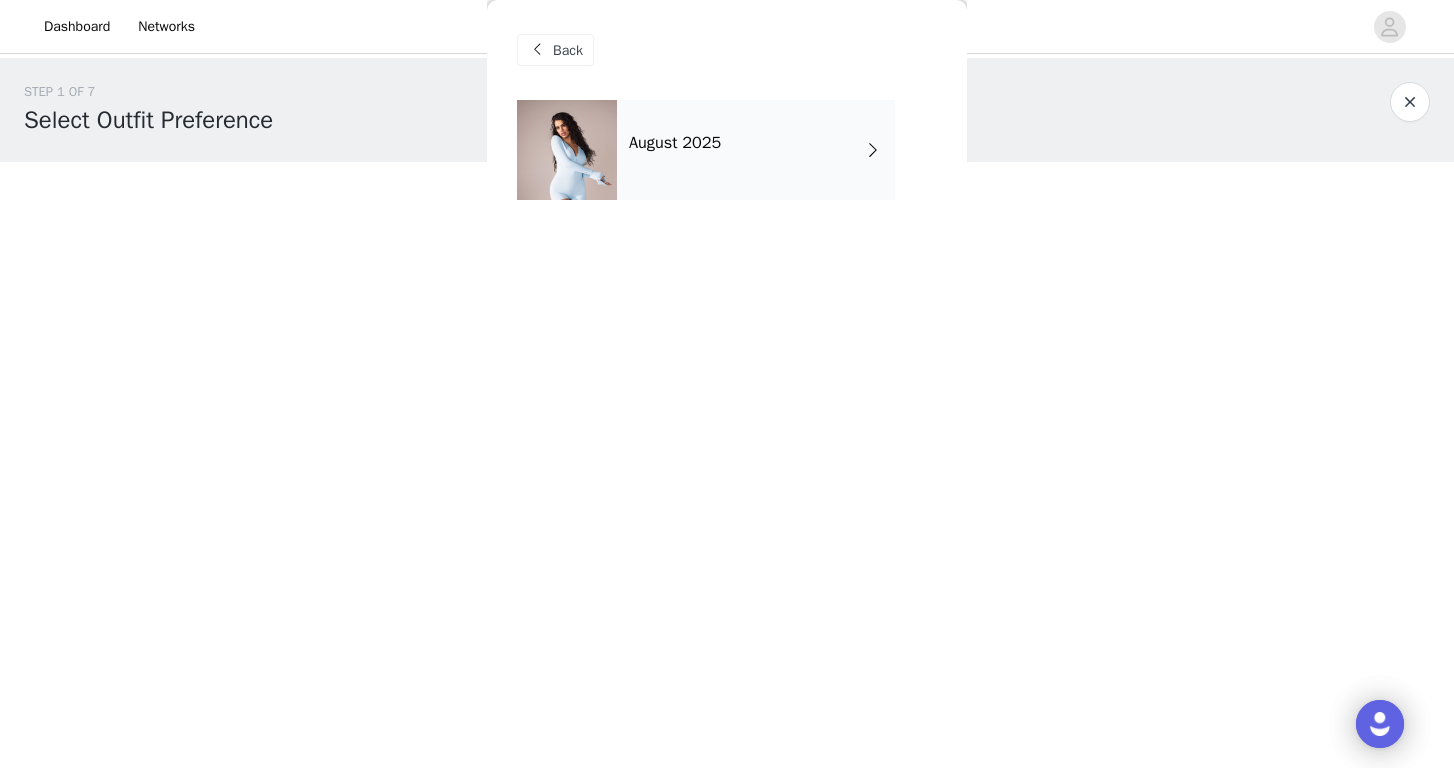 click on "August 2025" at bounding box center (756, 150) 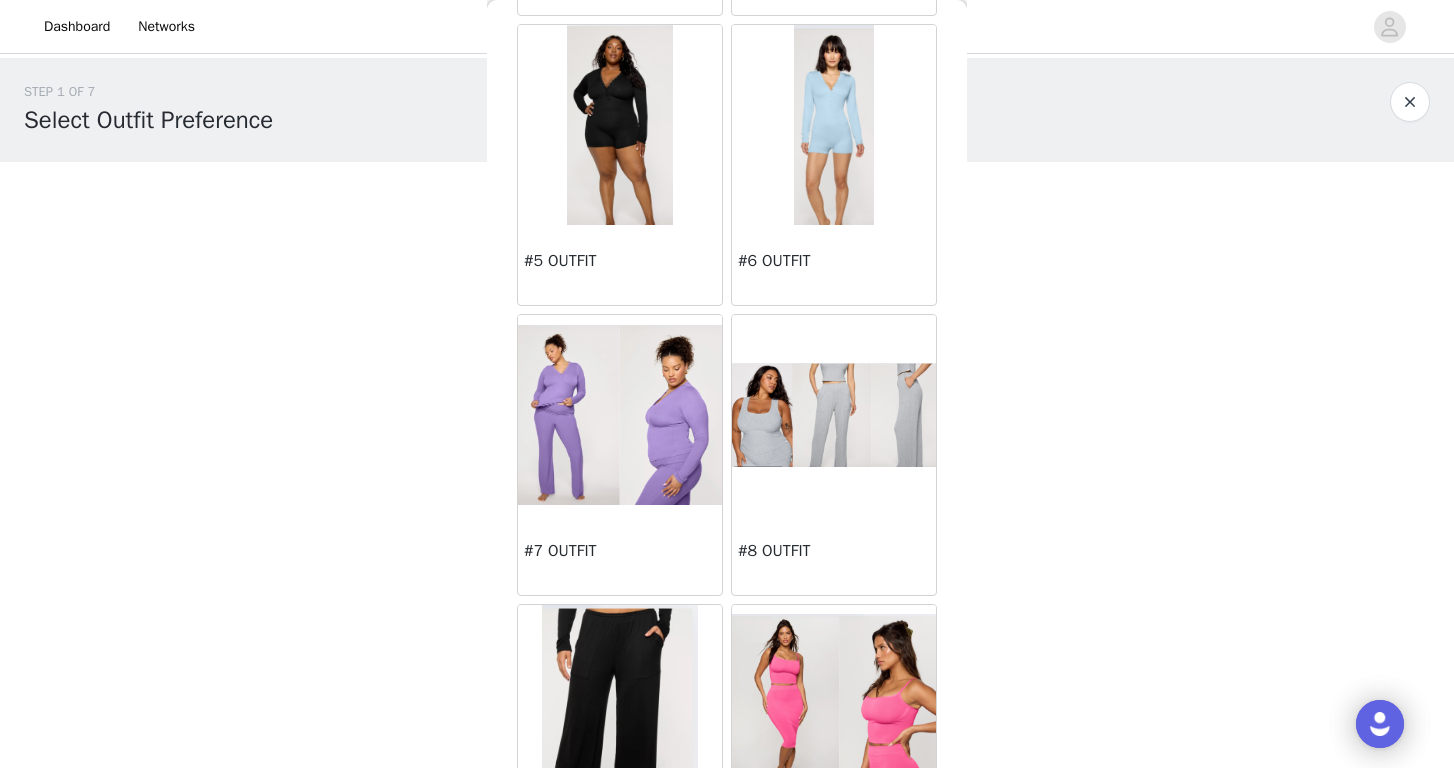 scroll, scrollTop: 841, scrollLeft: 0, axis: vertical 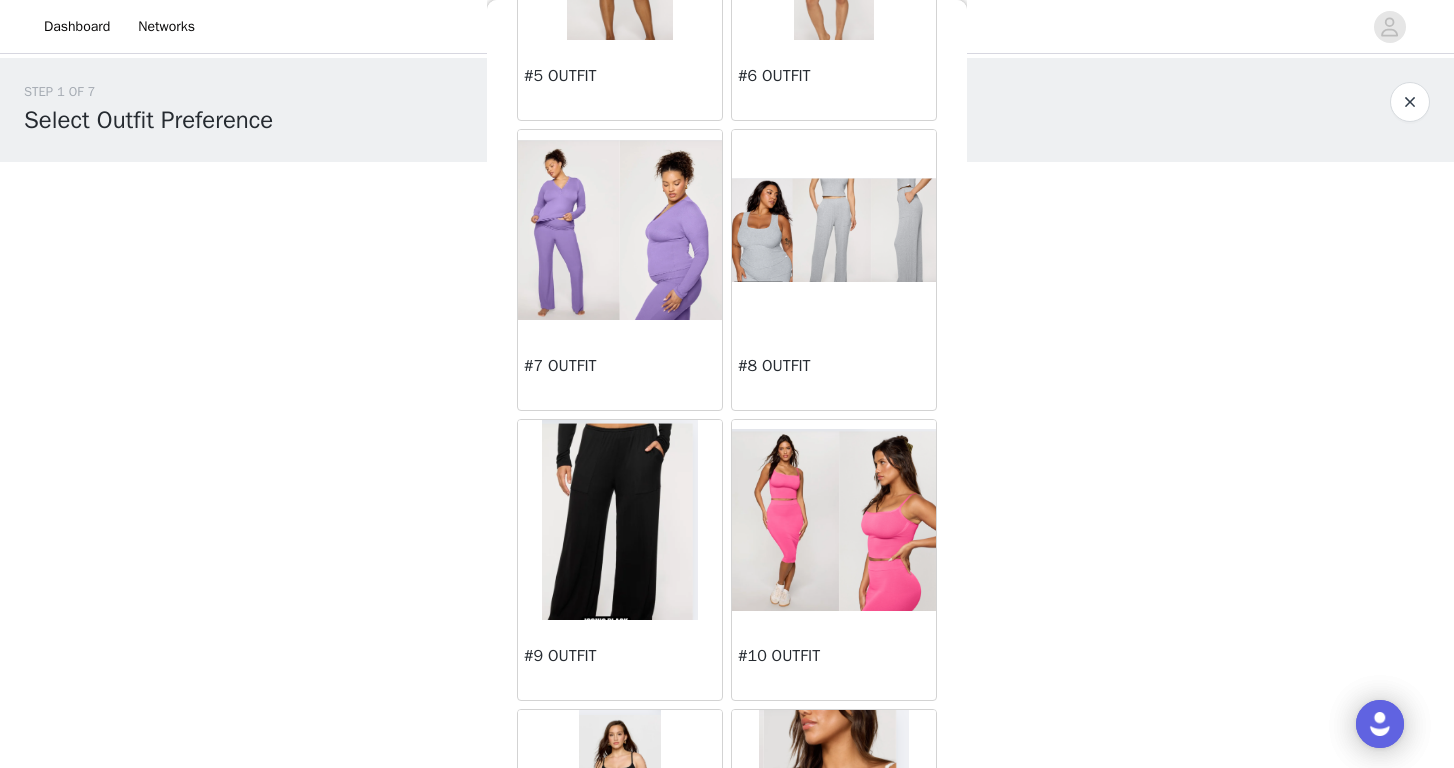 click at bounding box center [834, 520] 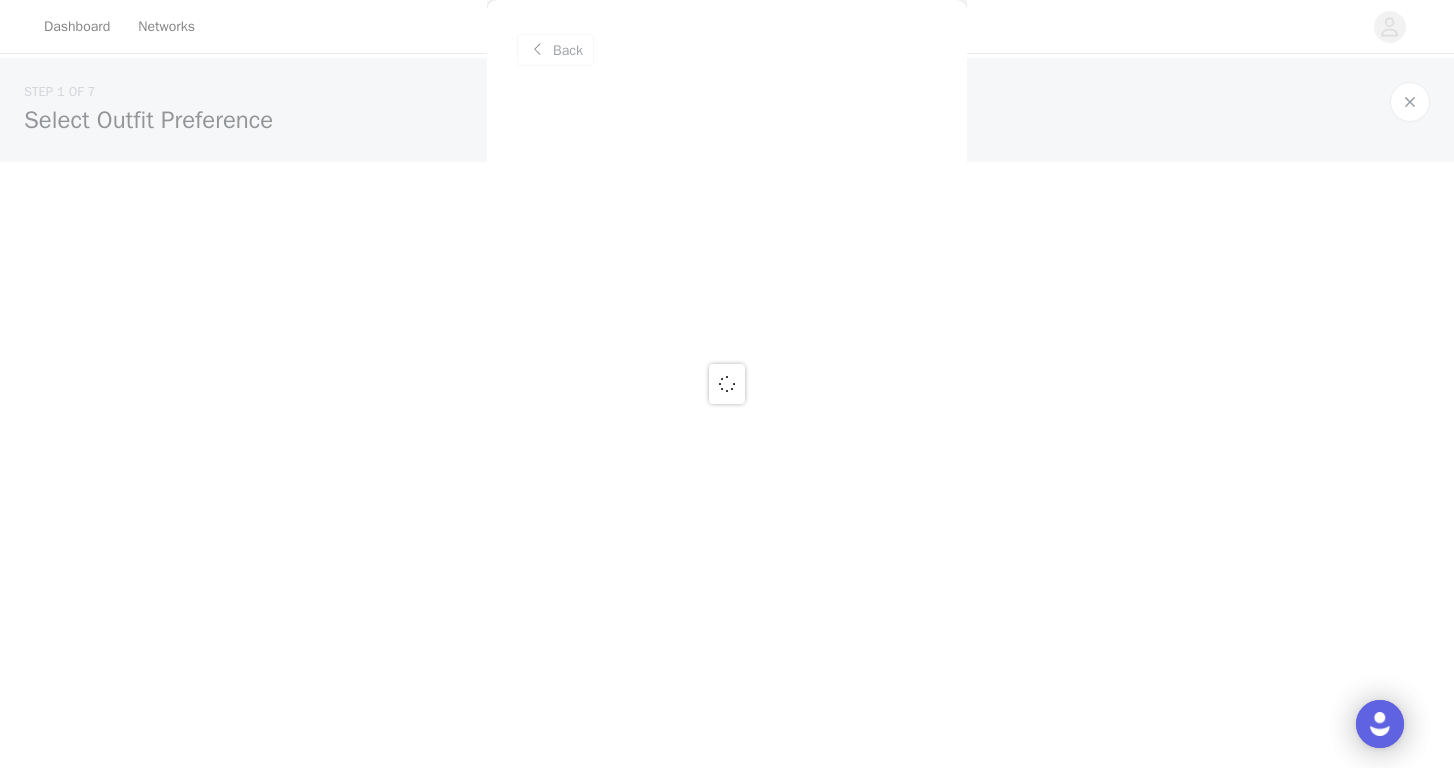scroll, scrollTop: 0, scrollLeft: 0, axis: both 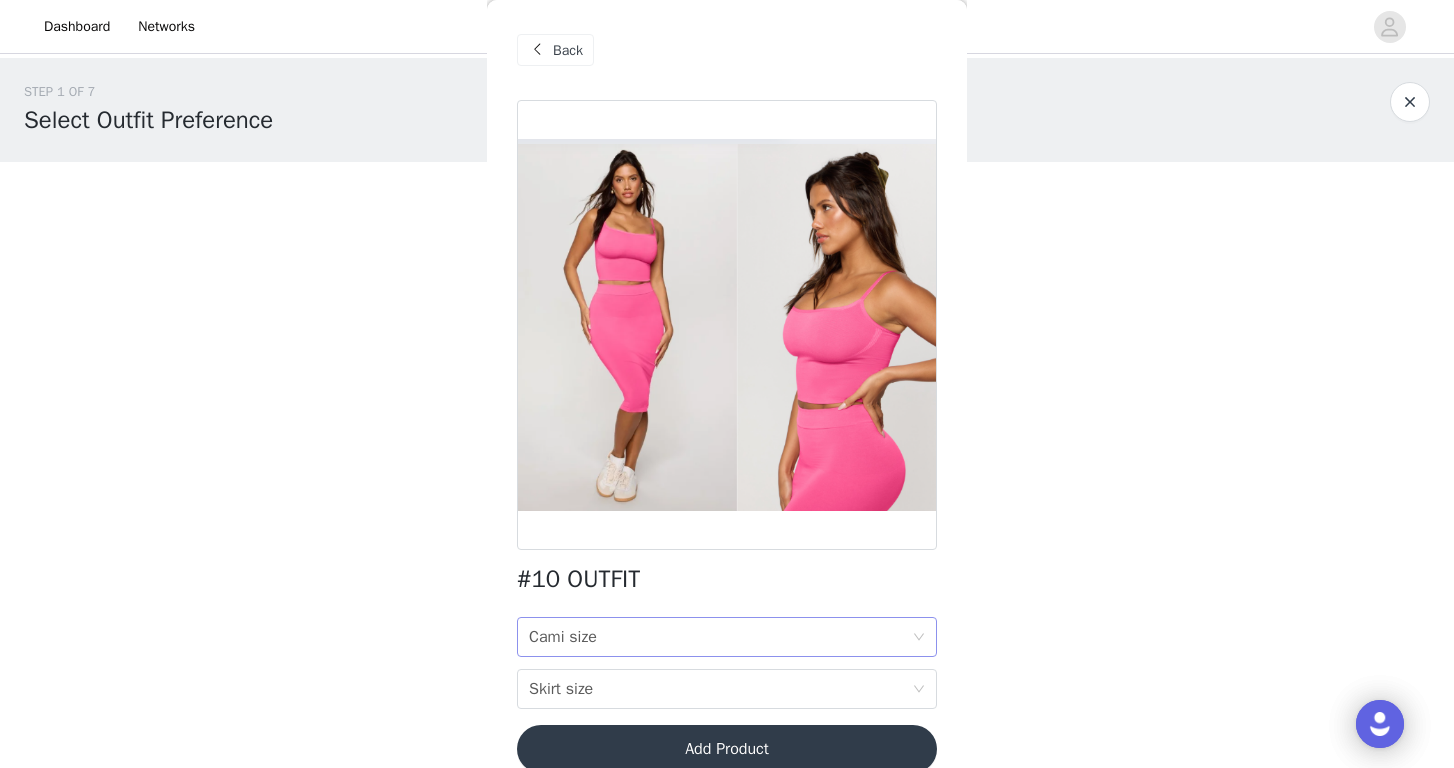 click on "Cami size Cami size" at bounding box center [720, 637] 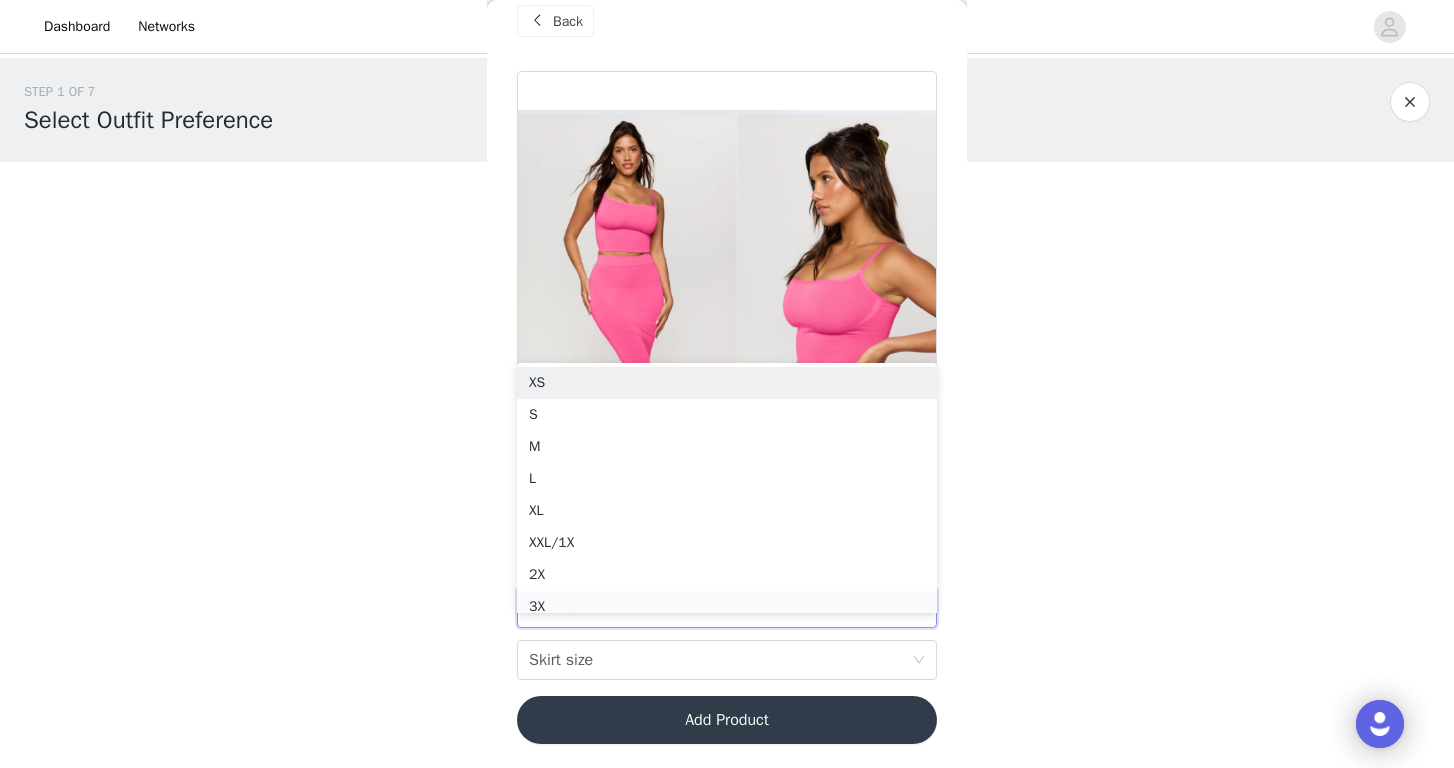 scroll, scrollTop: 29, scrollLeft: 0, axis: vertical 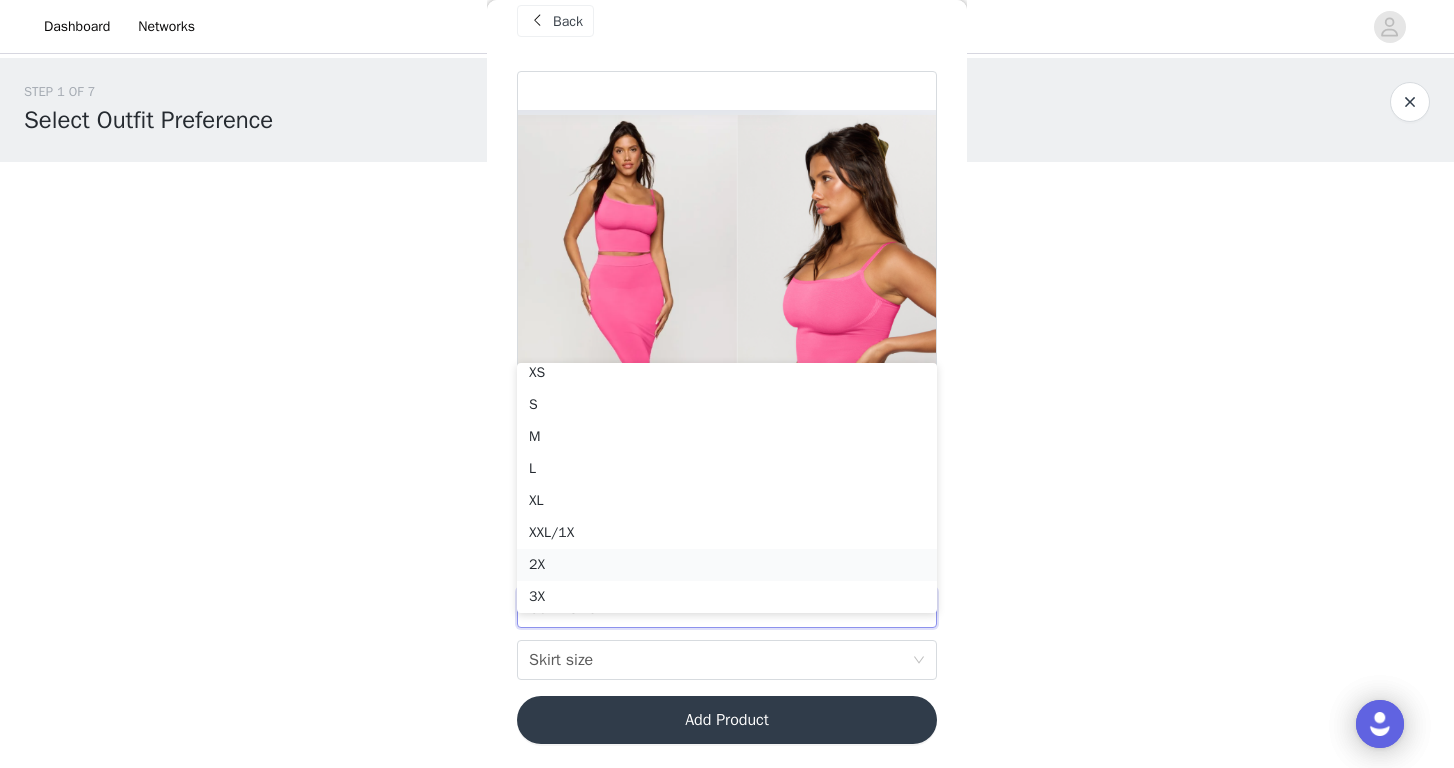 click on "2X" at bounding box center (727, 565) 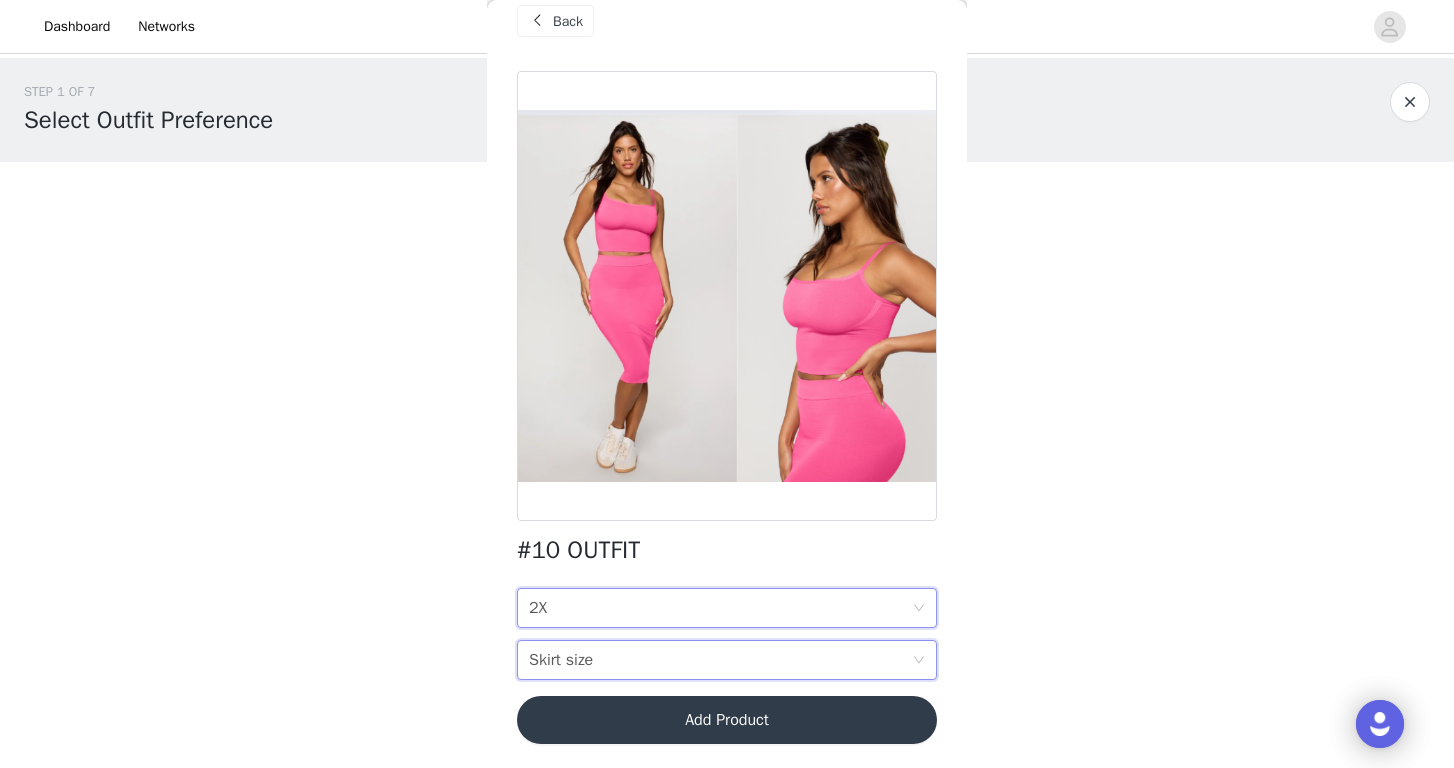 click on "Skirt size Skirt size" at bounding box center [720, 660] 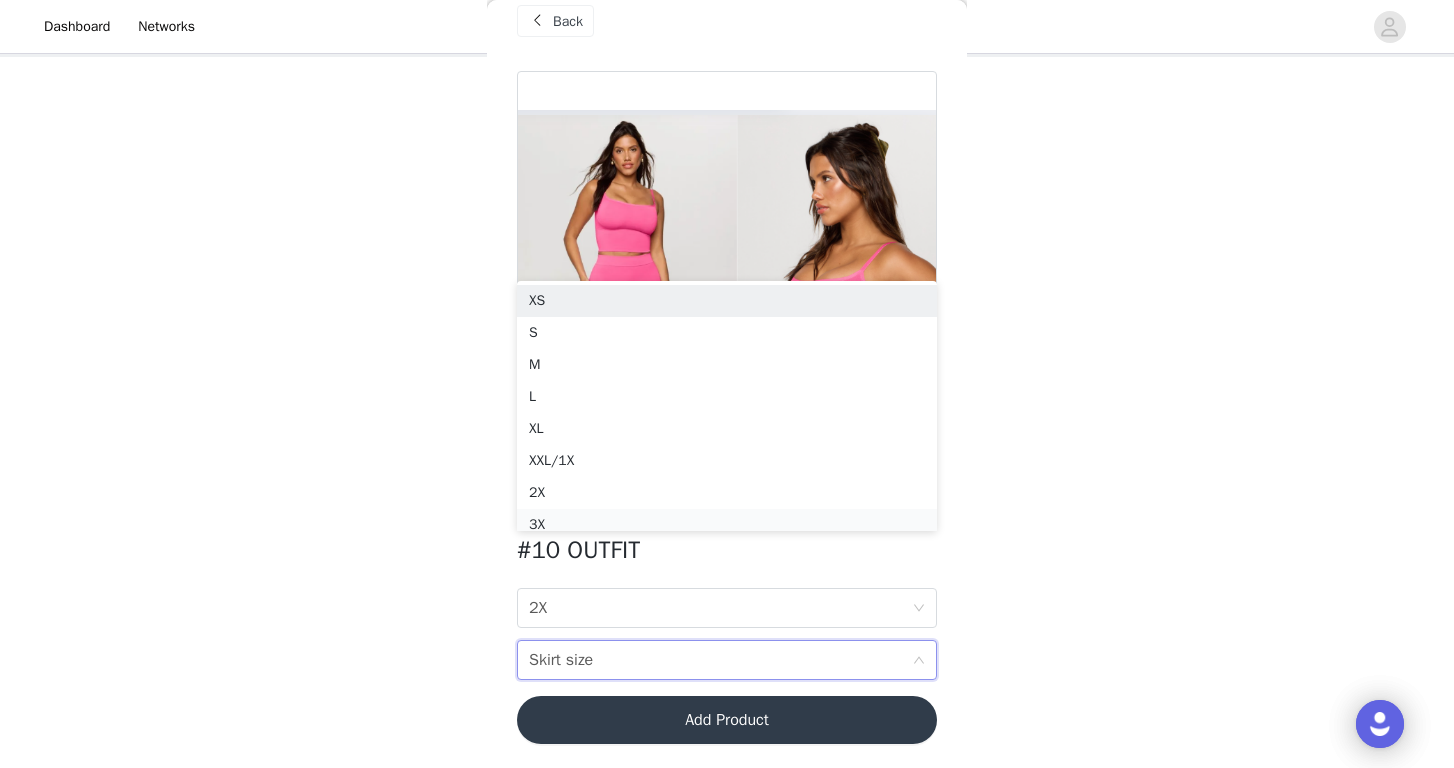 scroll, scrollTop: 104, scrollLeft: 0, axis: vertical 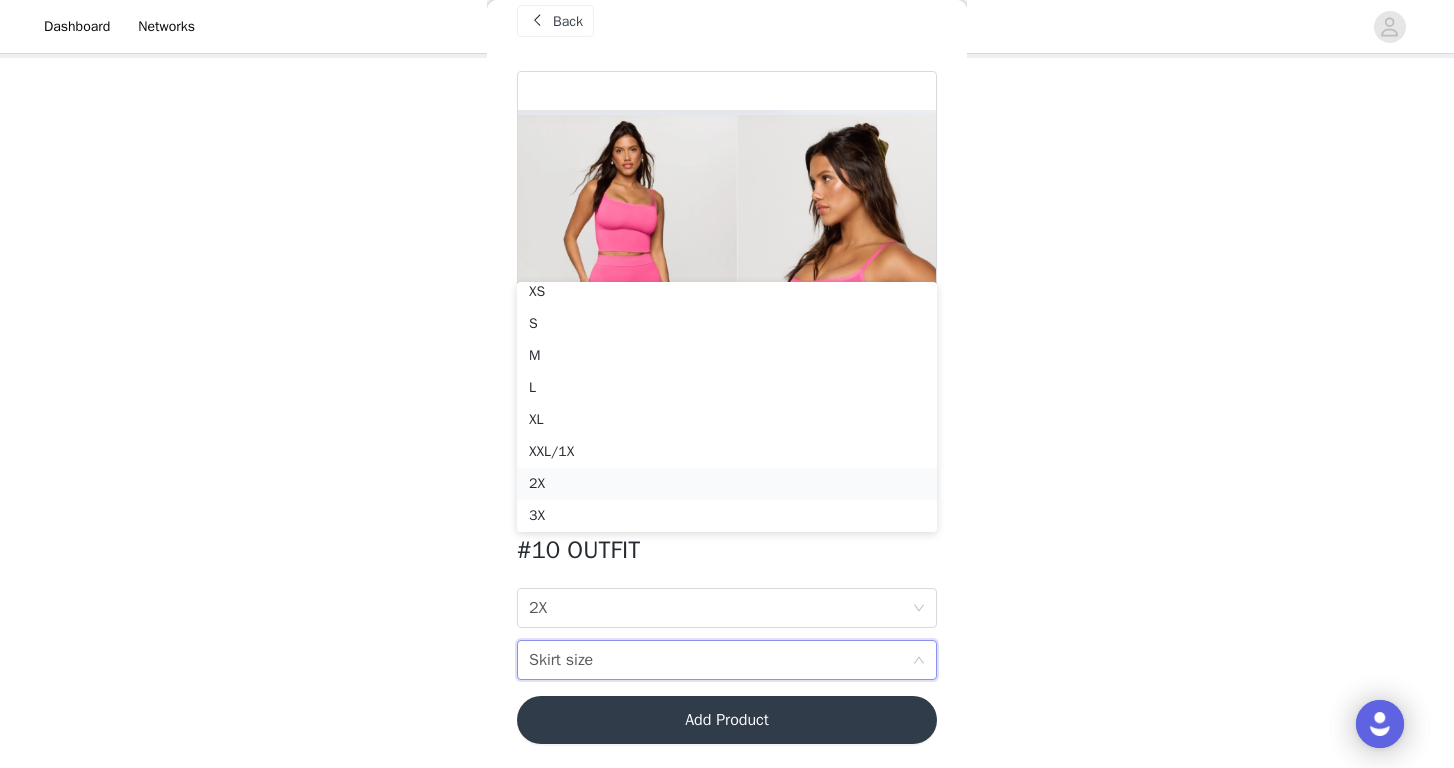 click on "2X" at bounding box center [727, 484] 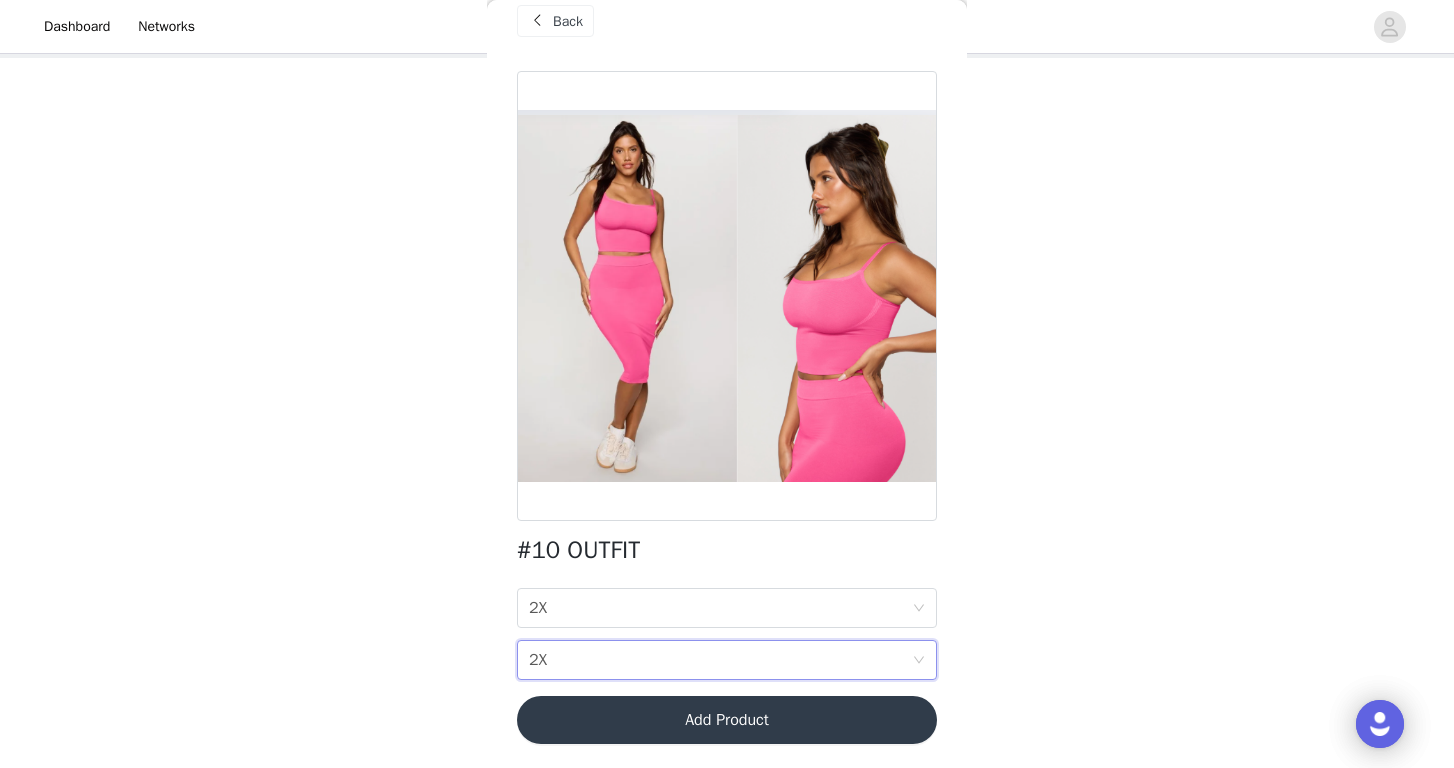 click on "Add Product" at bounding box center [727, 720] 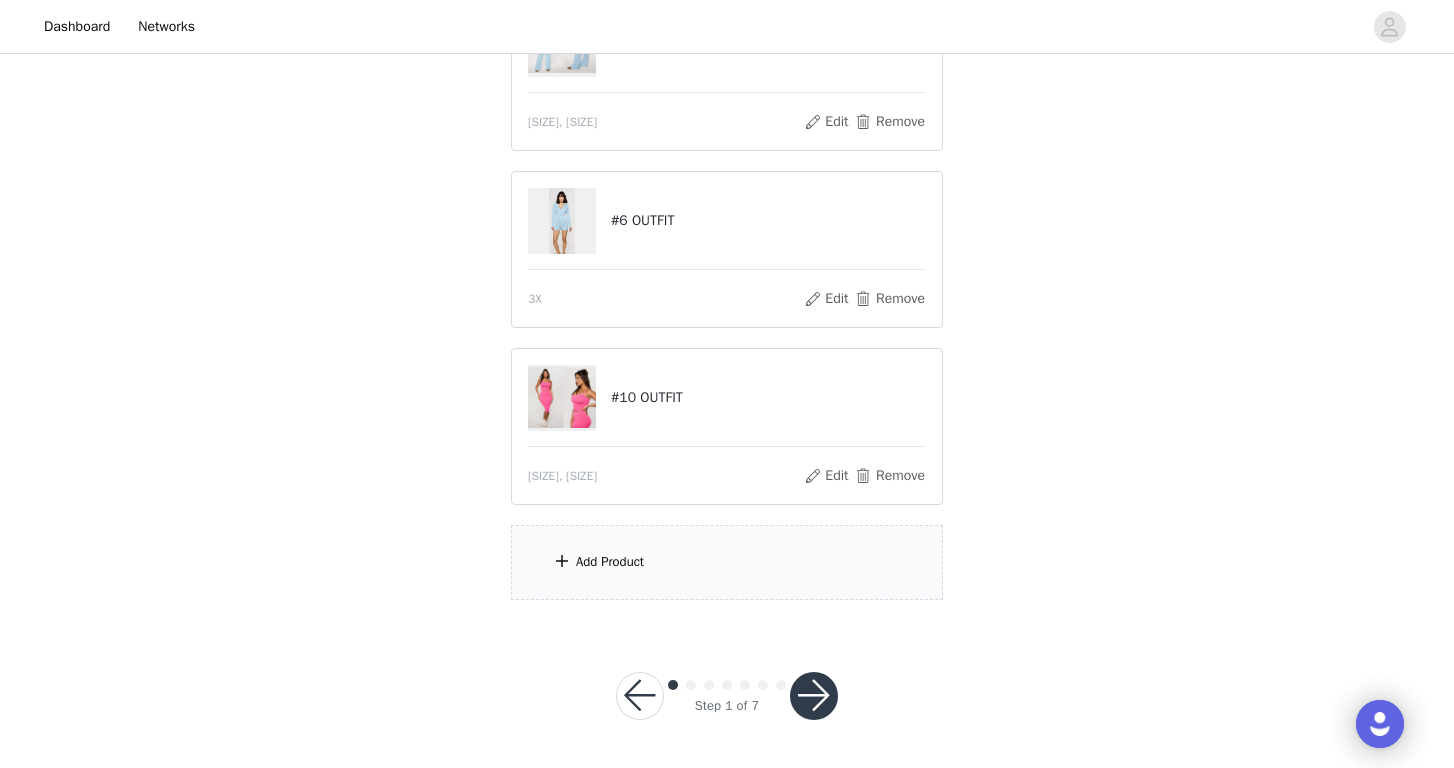 click on "Add Product" at bounding box center (727, 562) 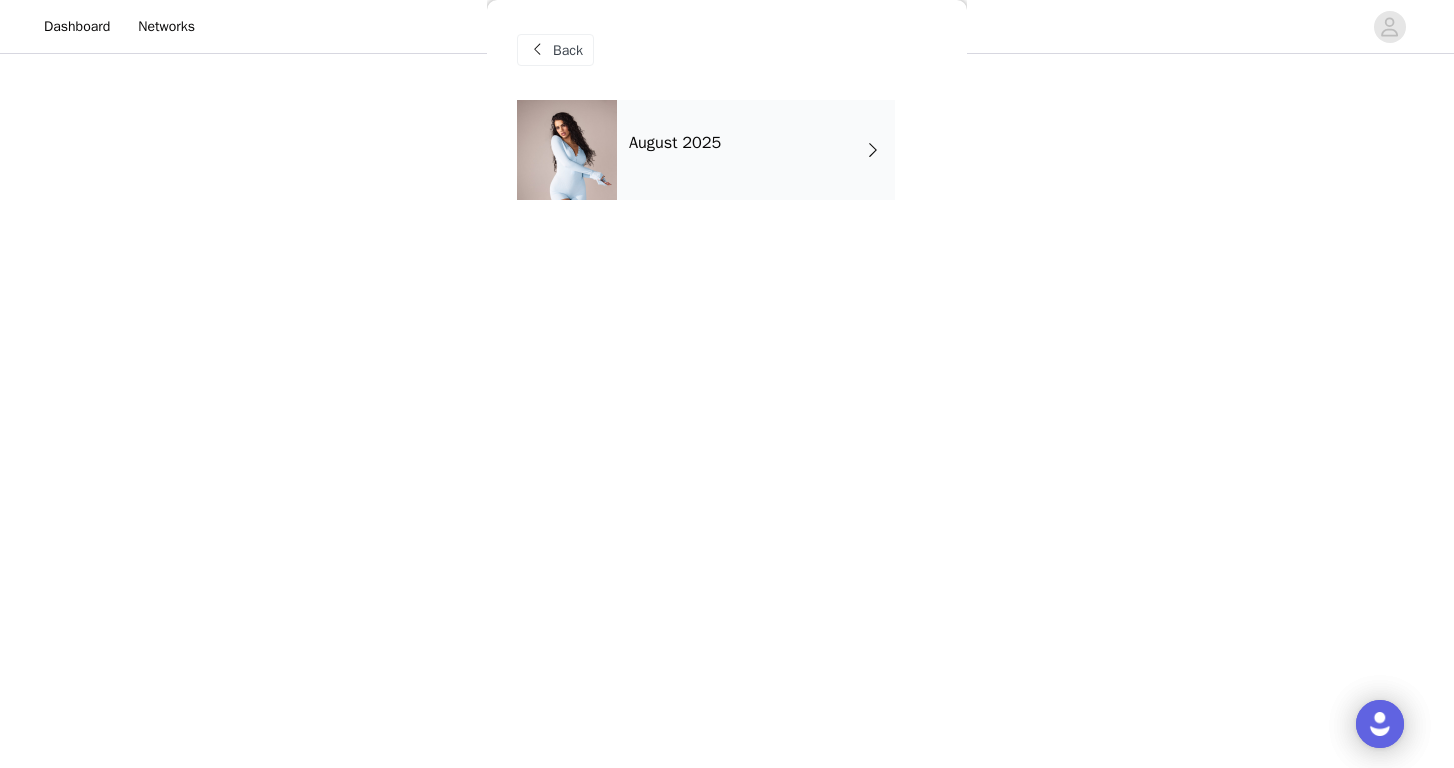 click on "August 2025" at bounding box center [756, 150] 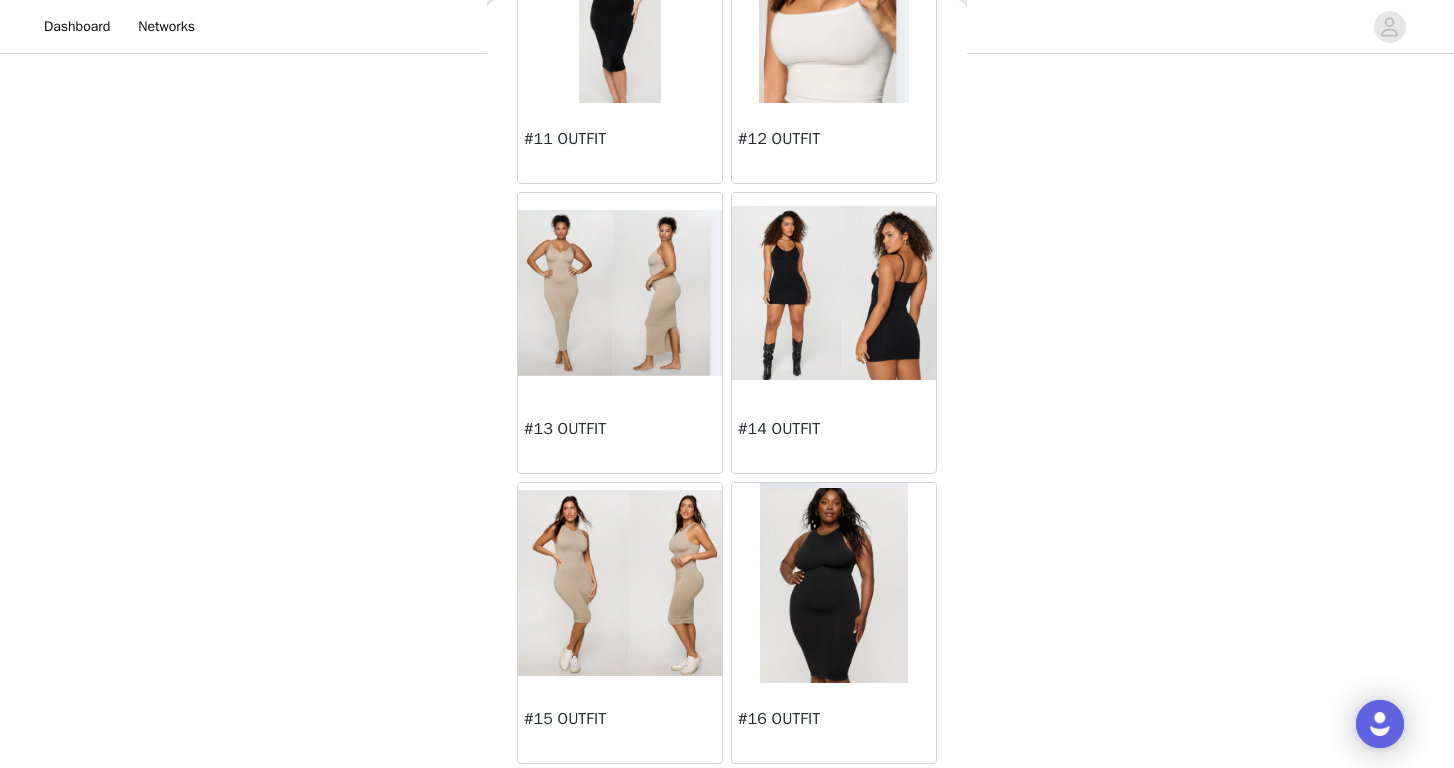 scroll, scrollTop: 1648, scrollLeft: 0, axis: vertical 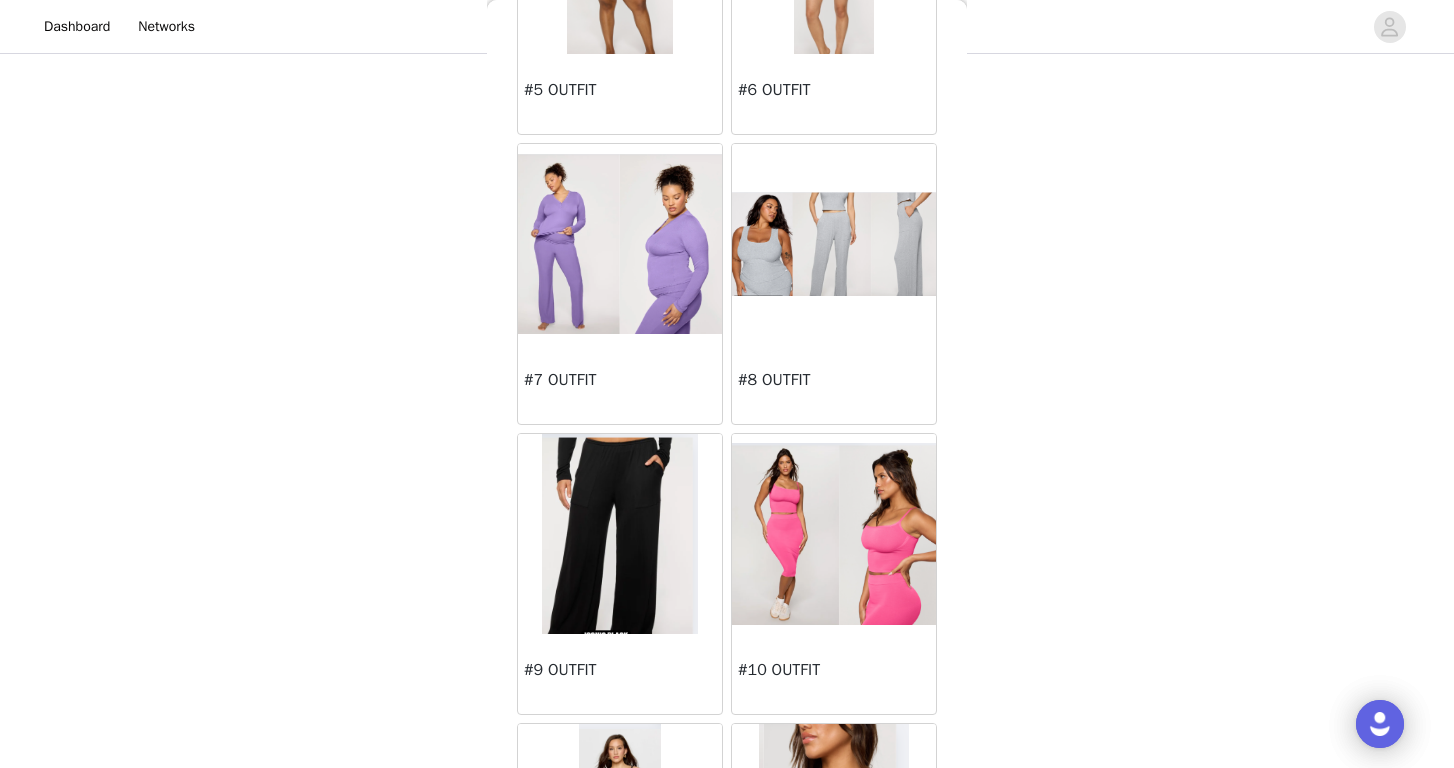 click at bounding box center (620, 244) 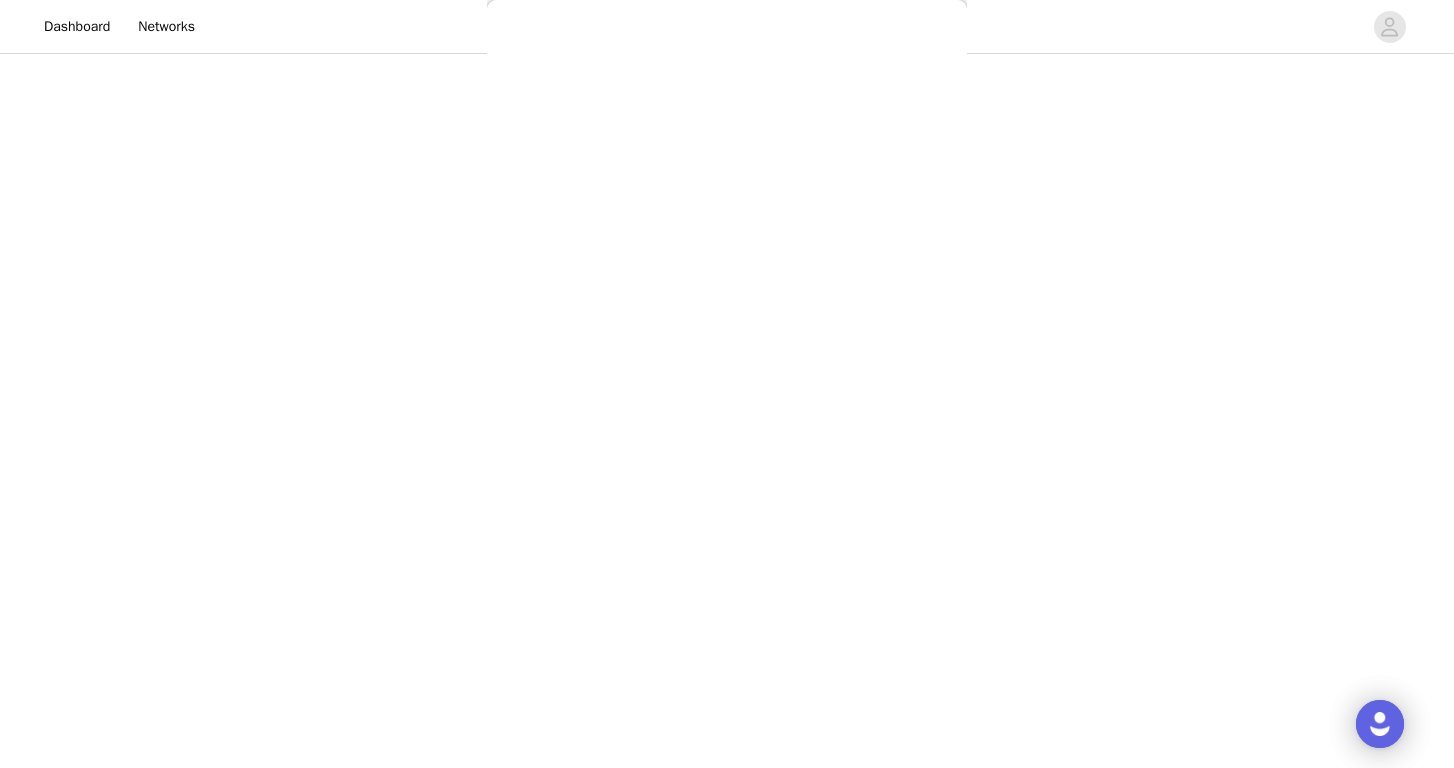 scroll, scrollTop: 29, scrollLeft: 0, axis: vertical 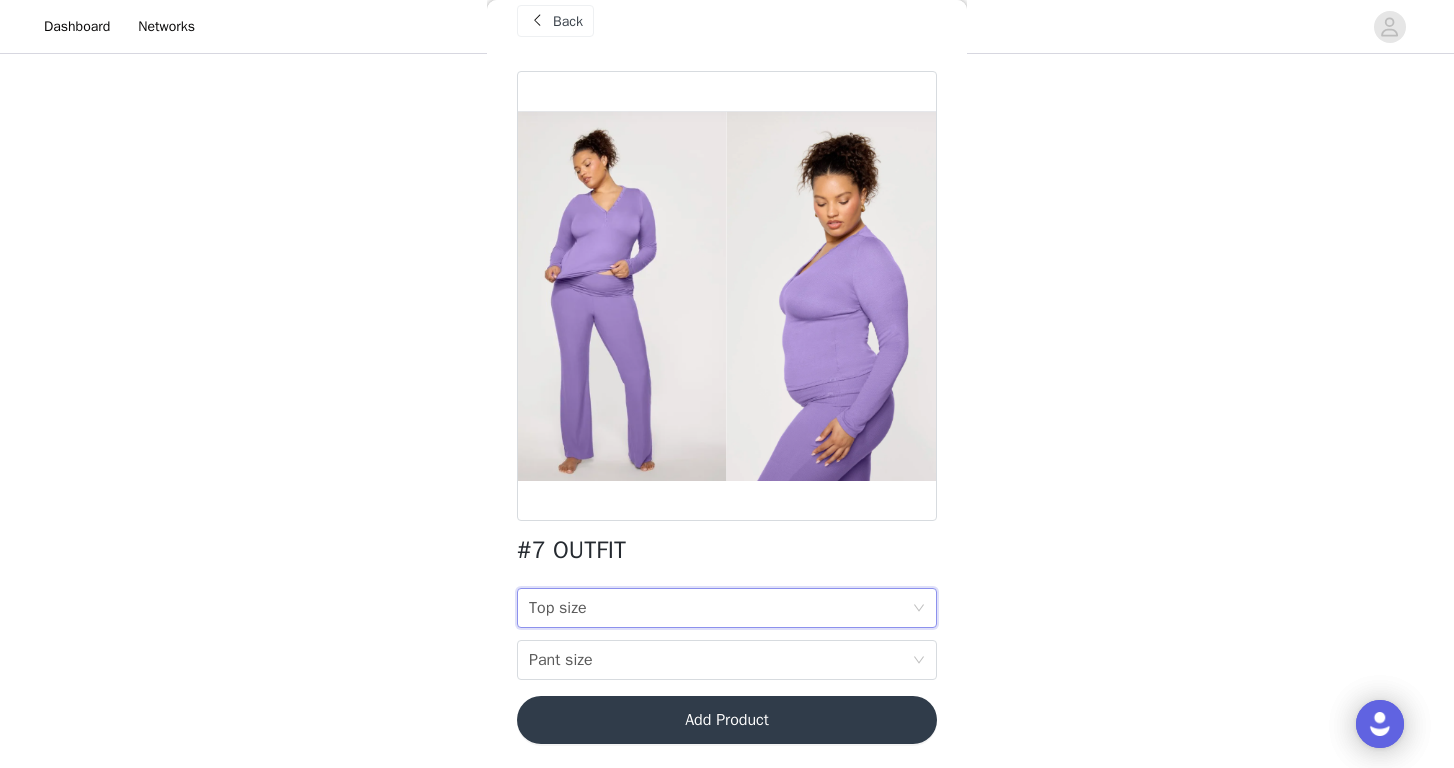 click on "Top size Top size" at bounding box center [720, 608] 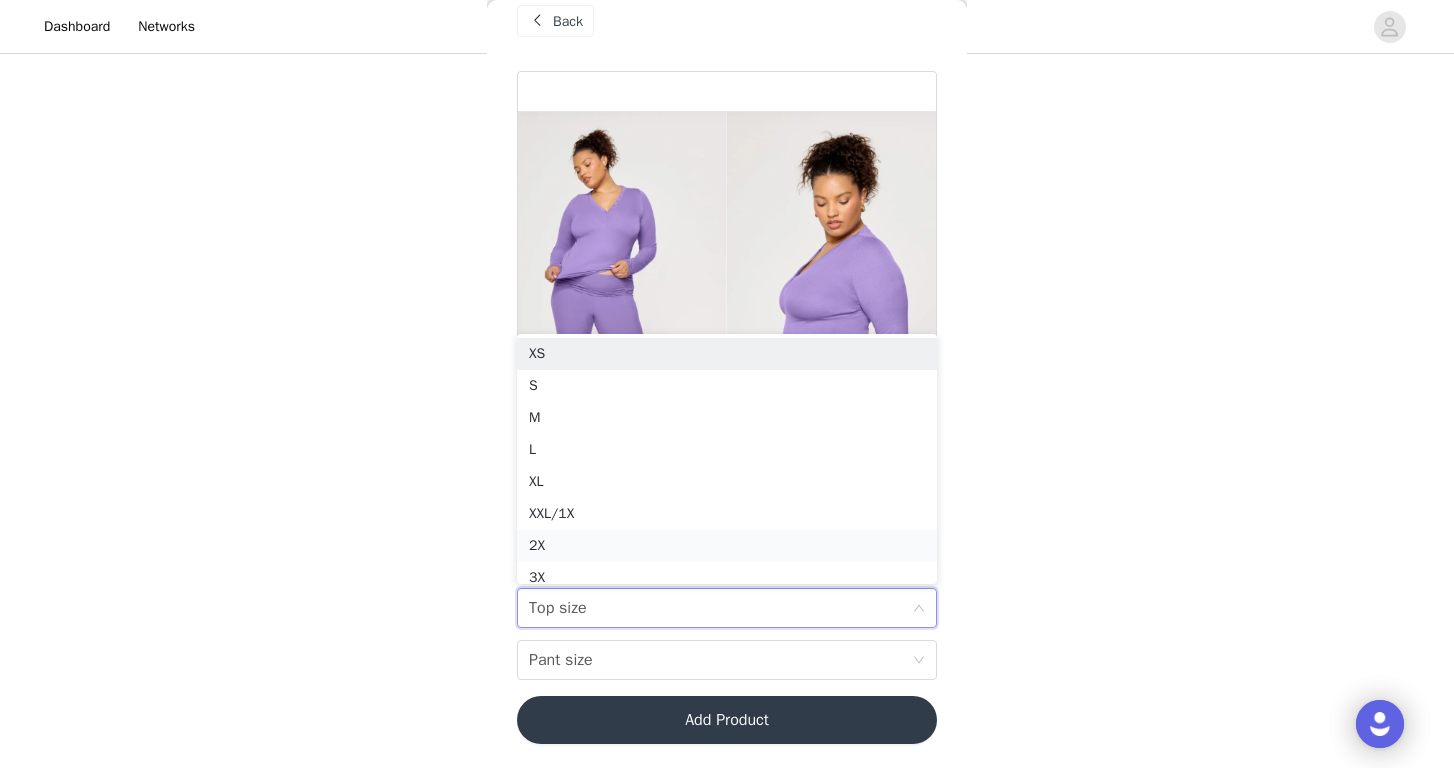 scroll, scrollTop: 10, scrollLeft: 0, axis: vertical 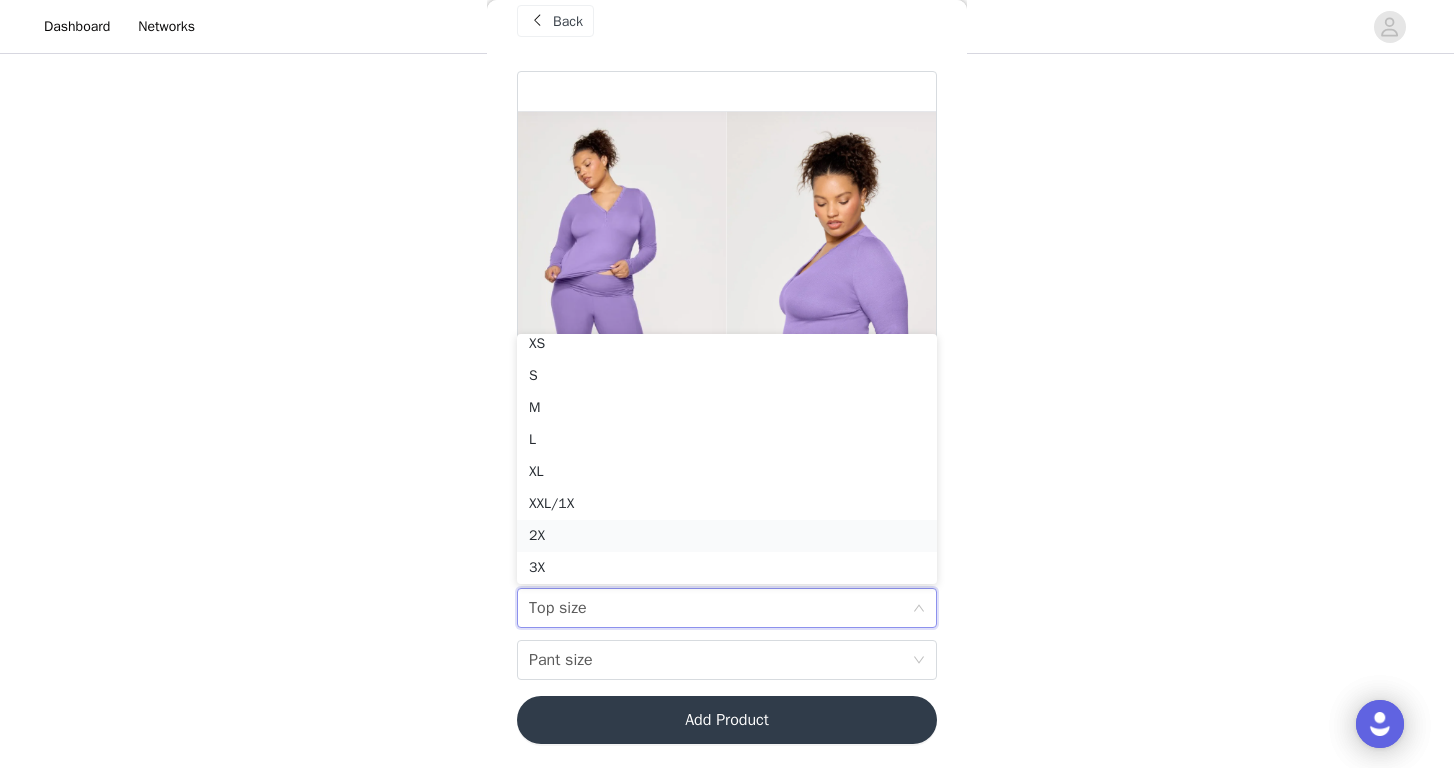 click on "2X" at bounding box center (727, 536) 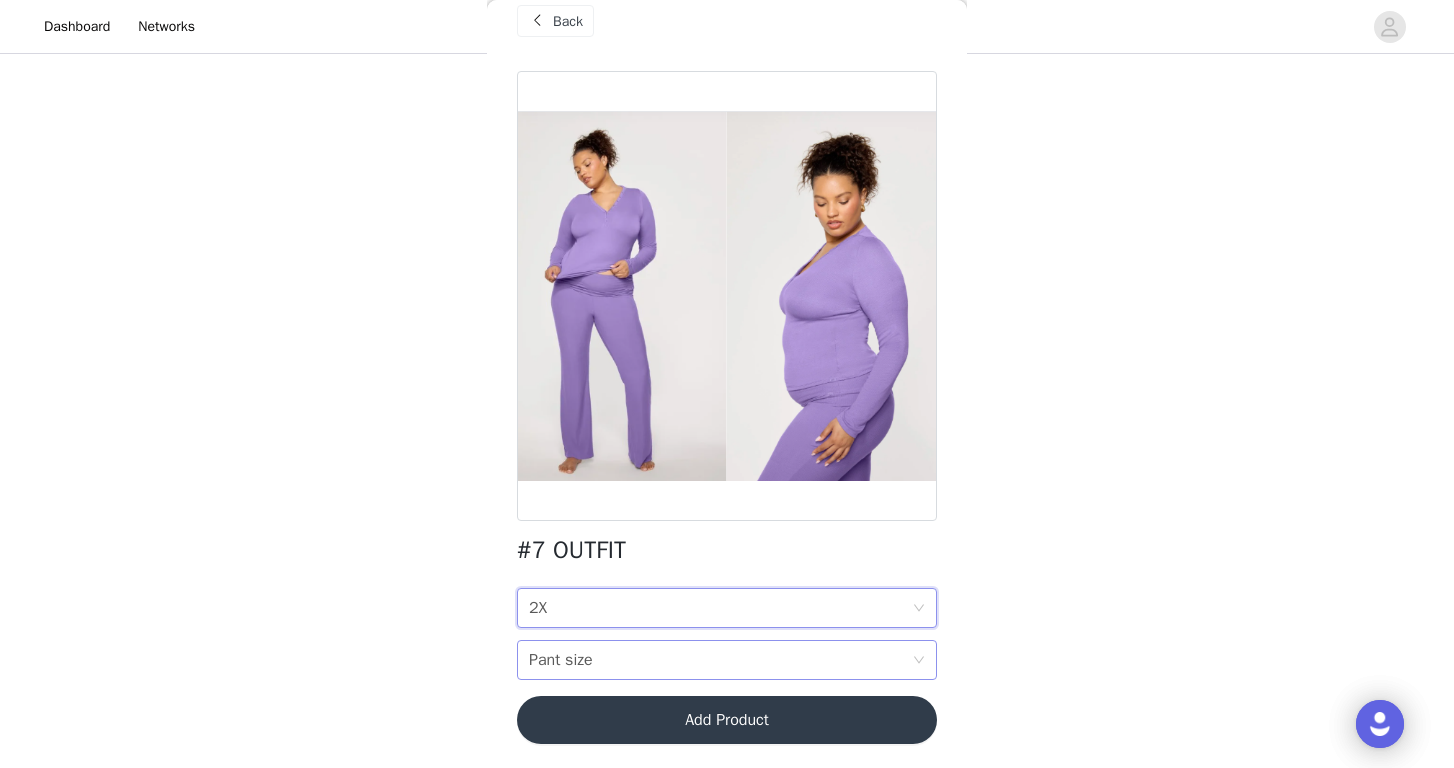 click on "Pant size Pant size" at bounding box center [720, 660] 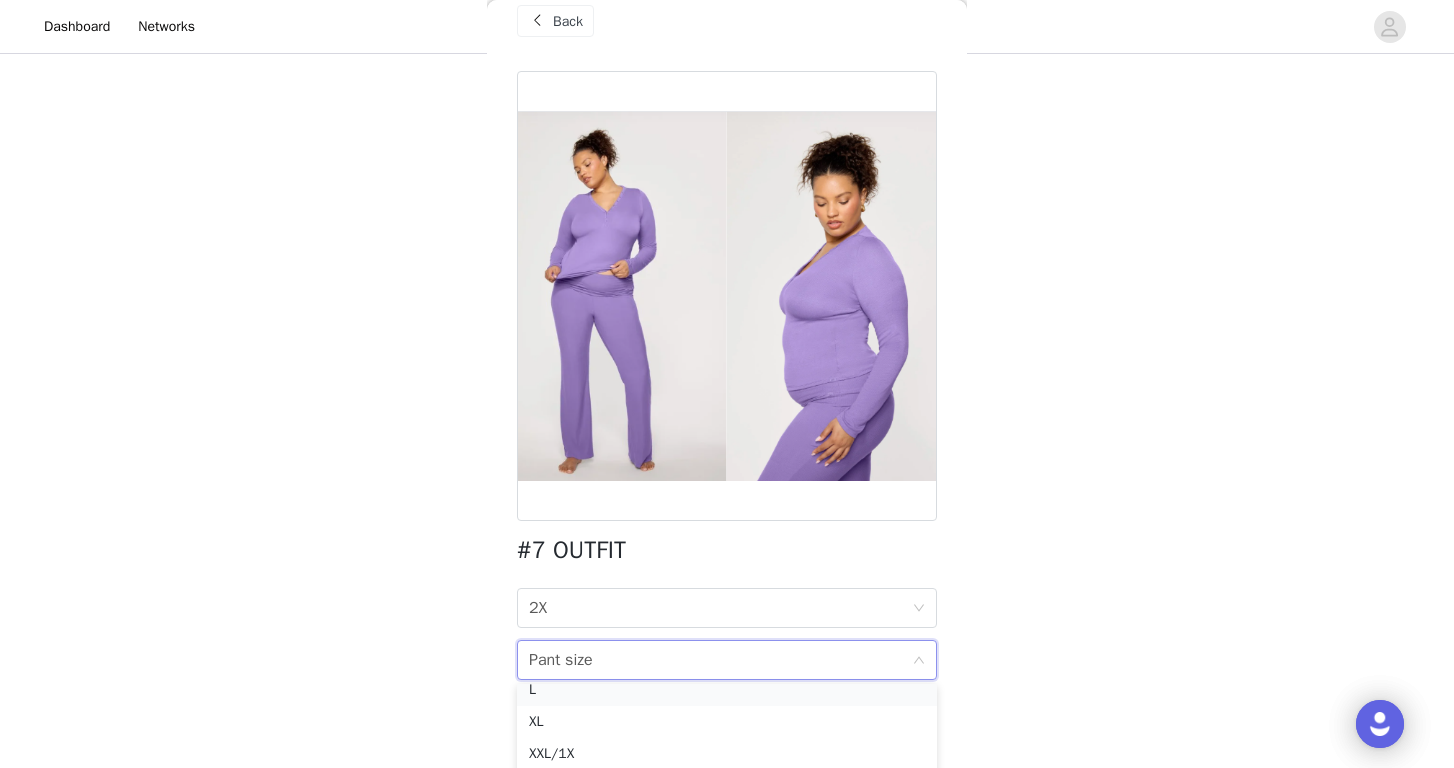 scroll, scrollTop: 110, scrollLeft: 0, axis: vertical 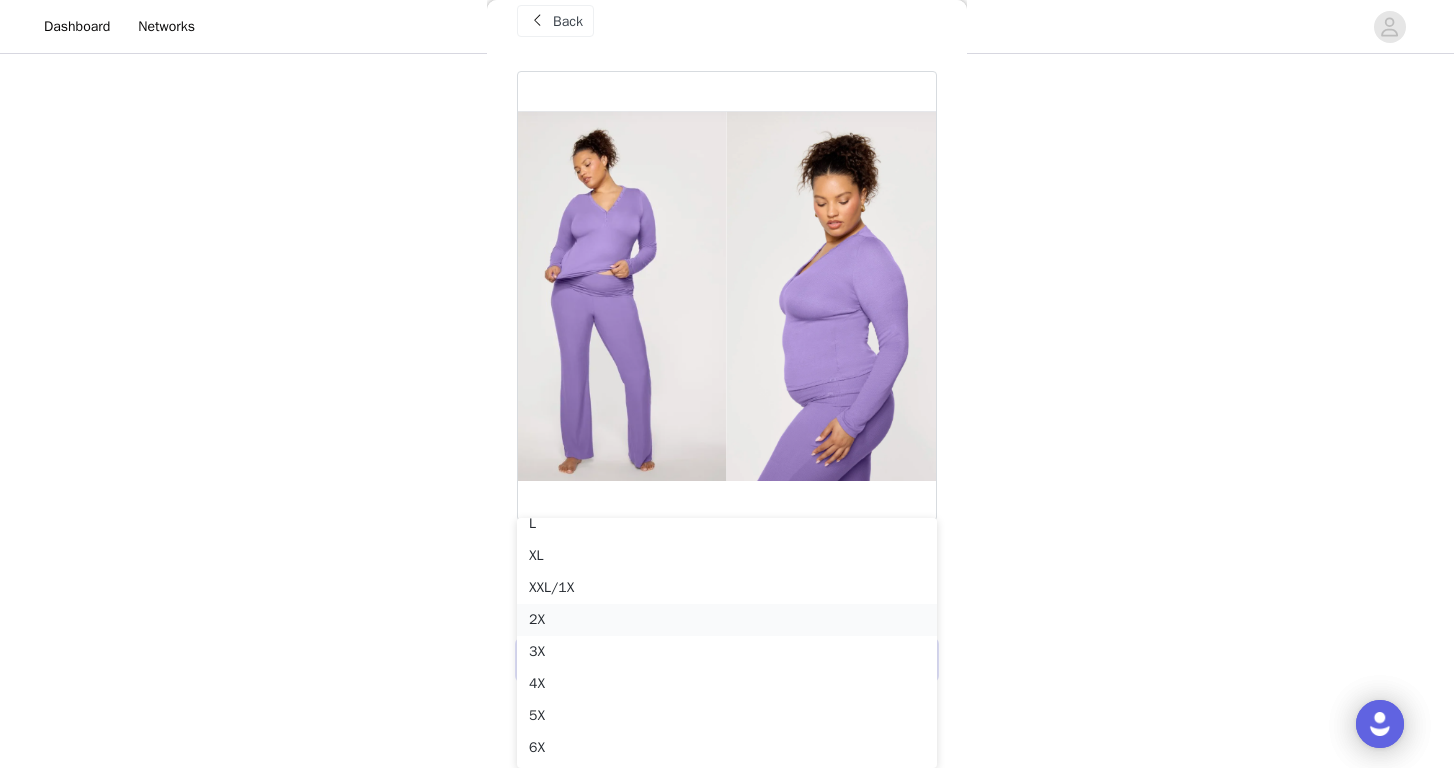 click on "2X" at bounding box center [727, 620] 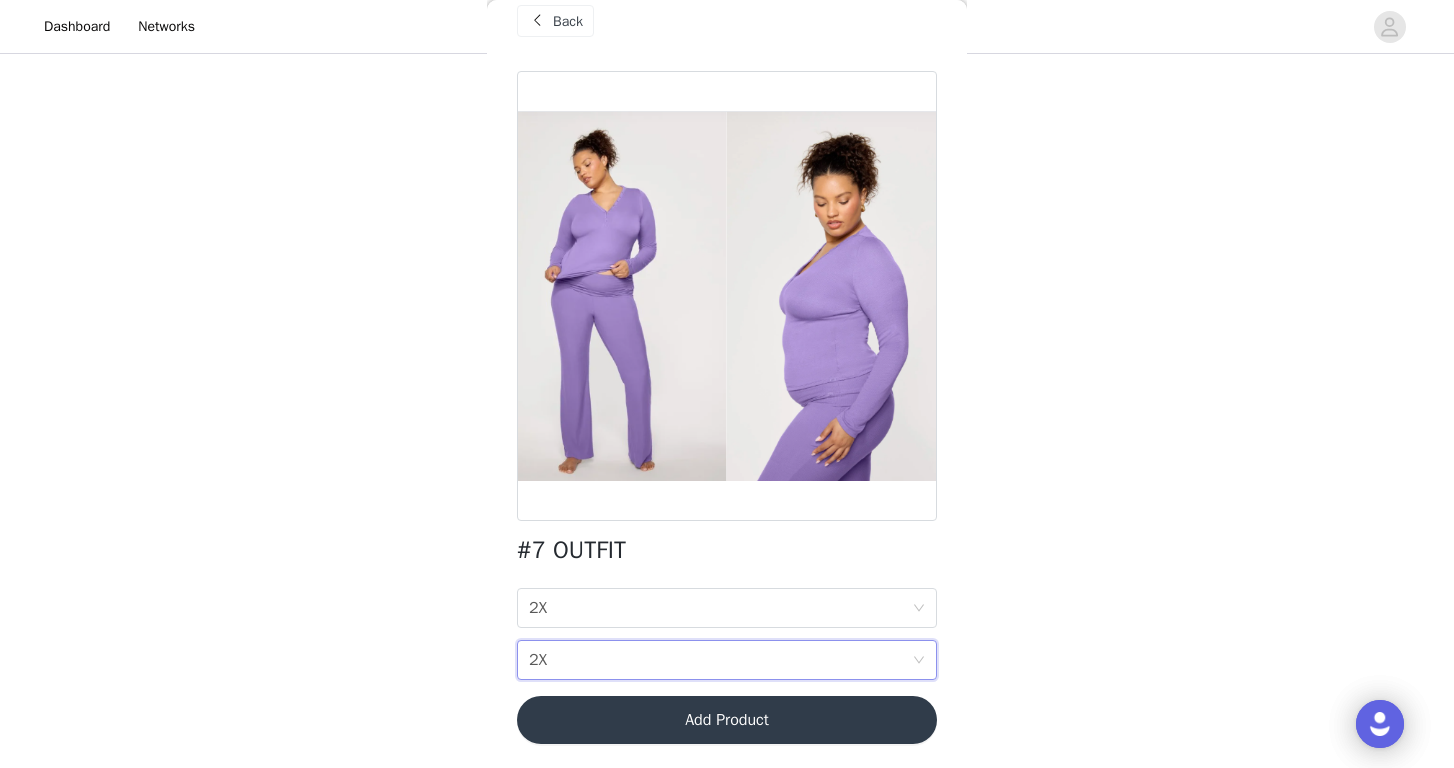 scroll, scrollTop: 281, scrollLeft: 0, axis: vertical 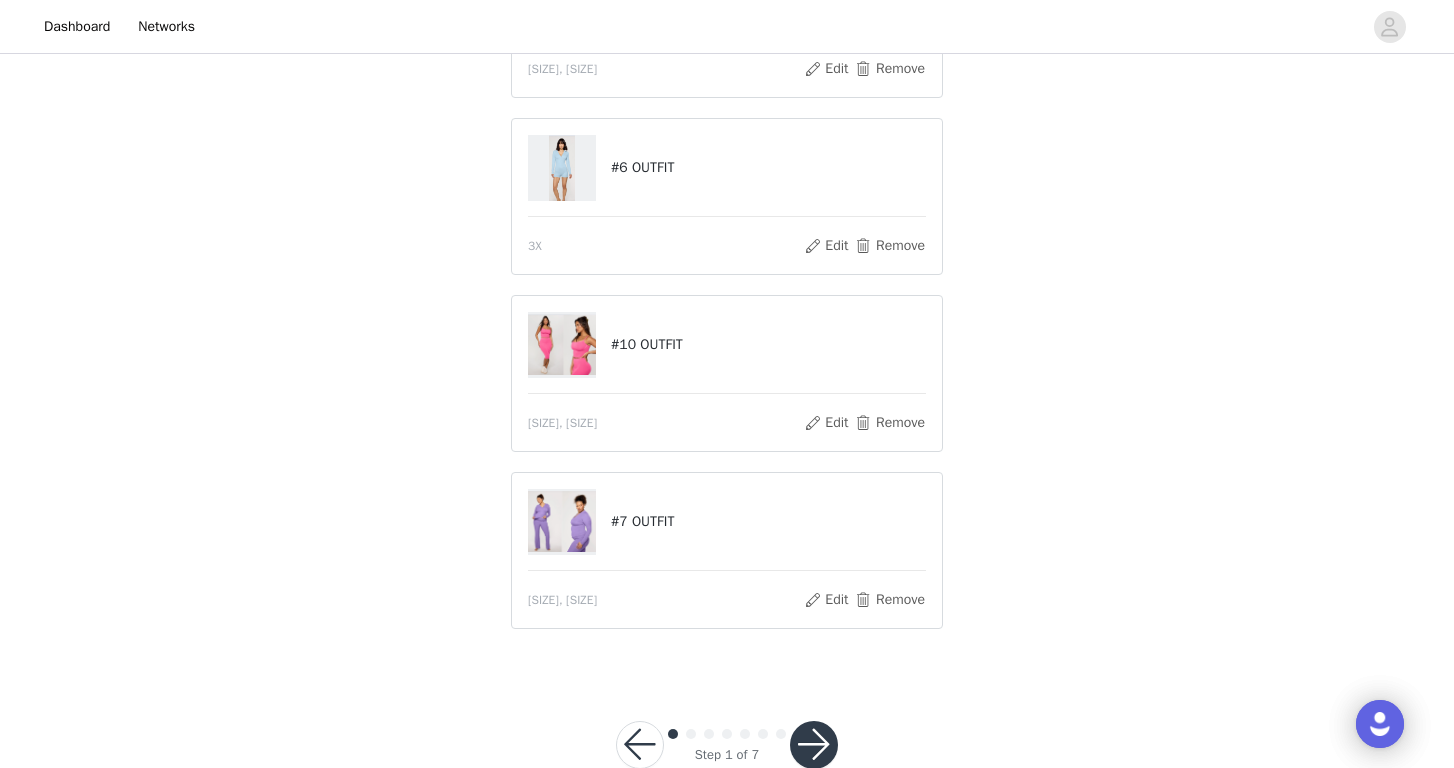 click at bounding box center [814, 745] 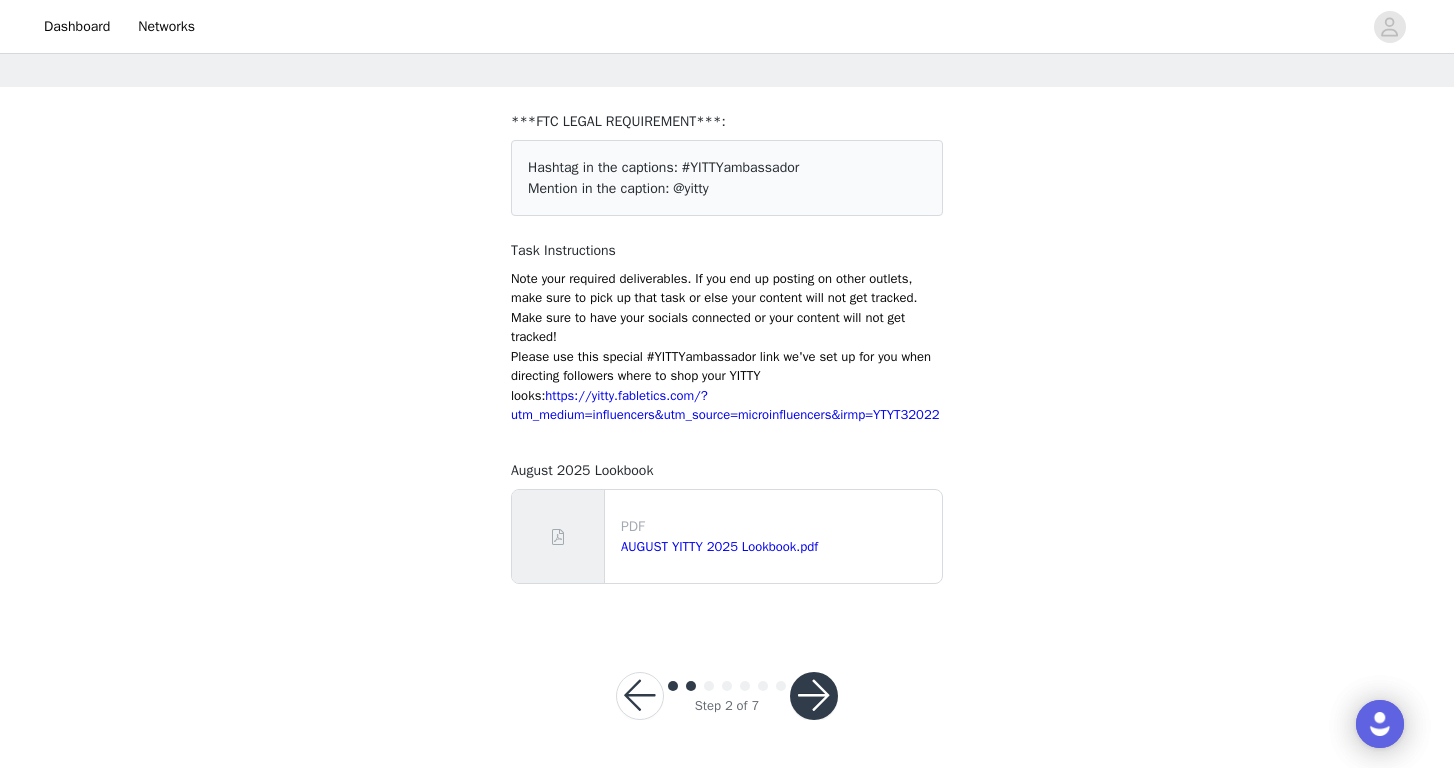 scroll, scrollTop: 89, scrollLeft: 0, axis: vertical 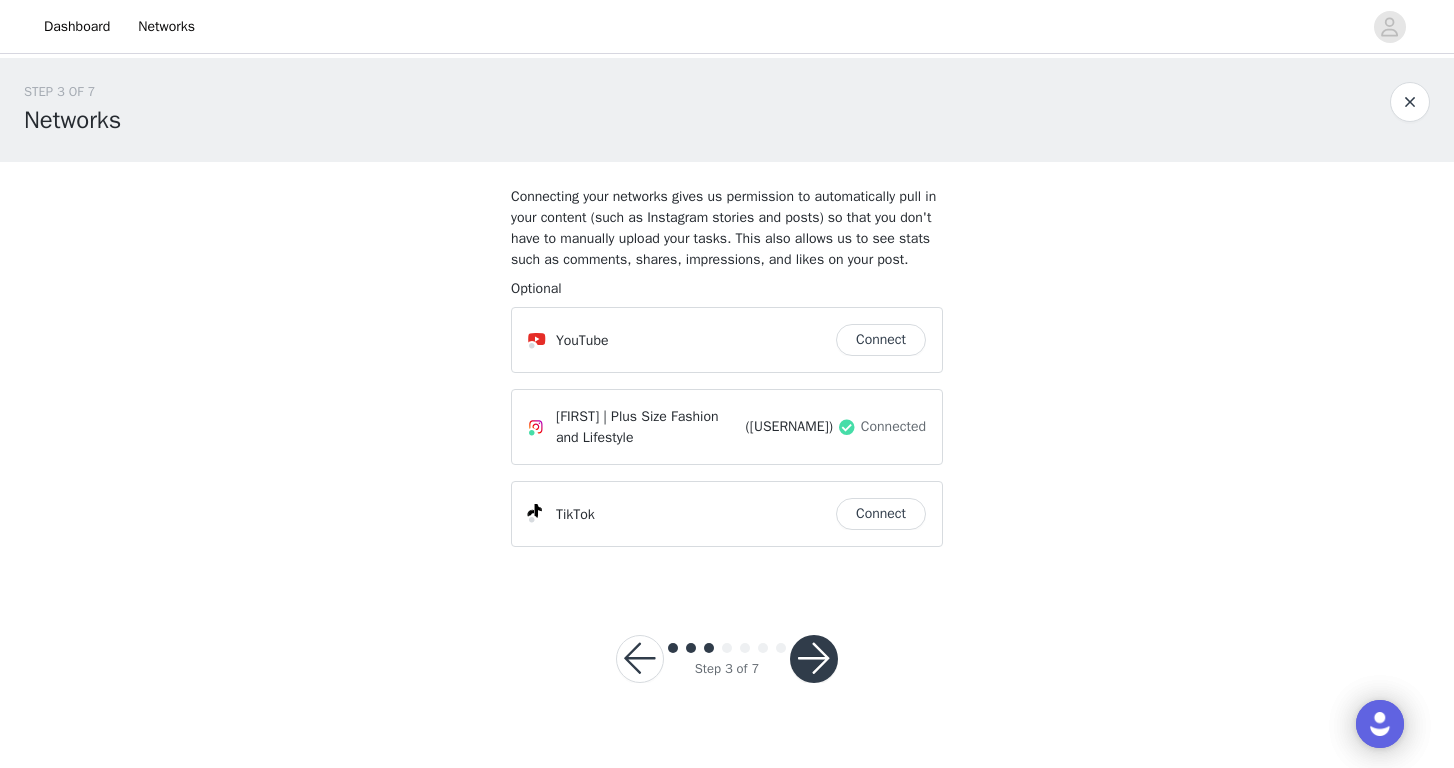 click at bounding box center [814, 659] 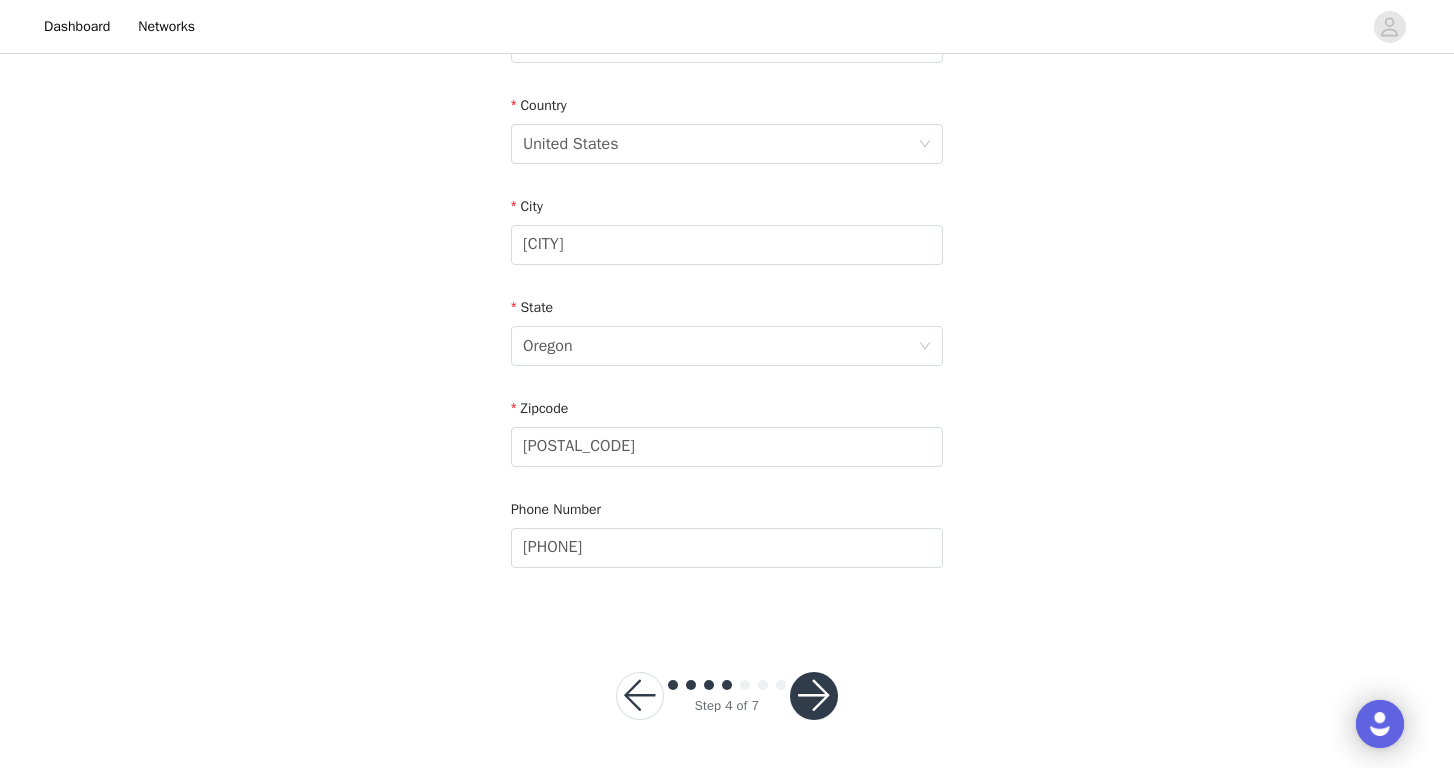 scroll, scrollTop: 616, scrollLeft: 0, axis: vertical 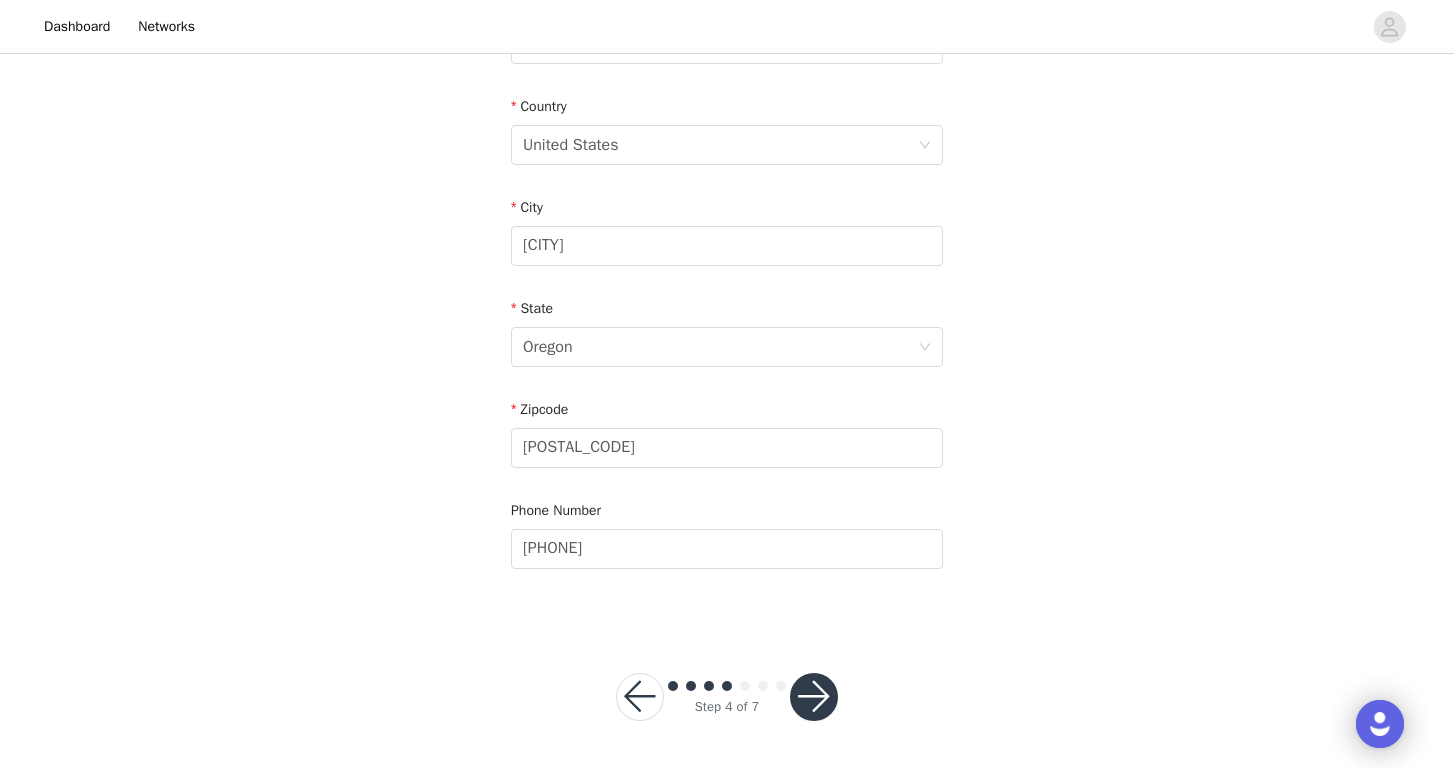 click at bounding box center (814, 697) 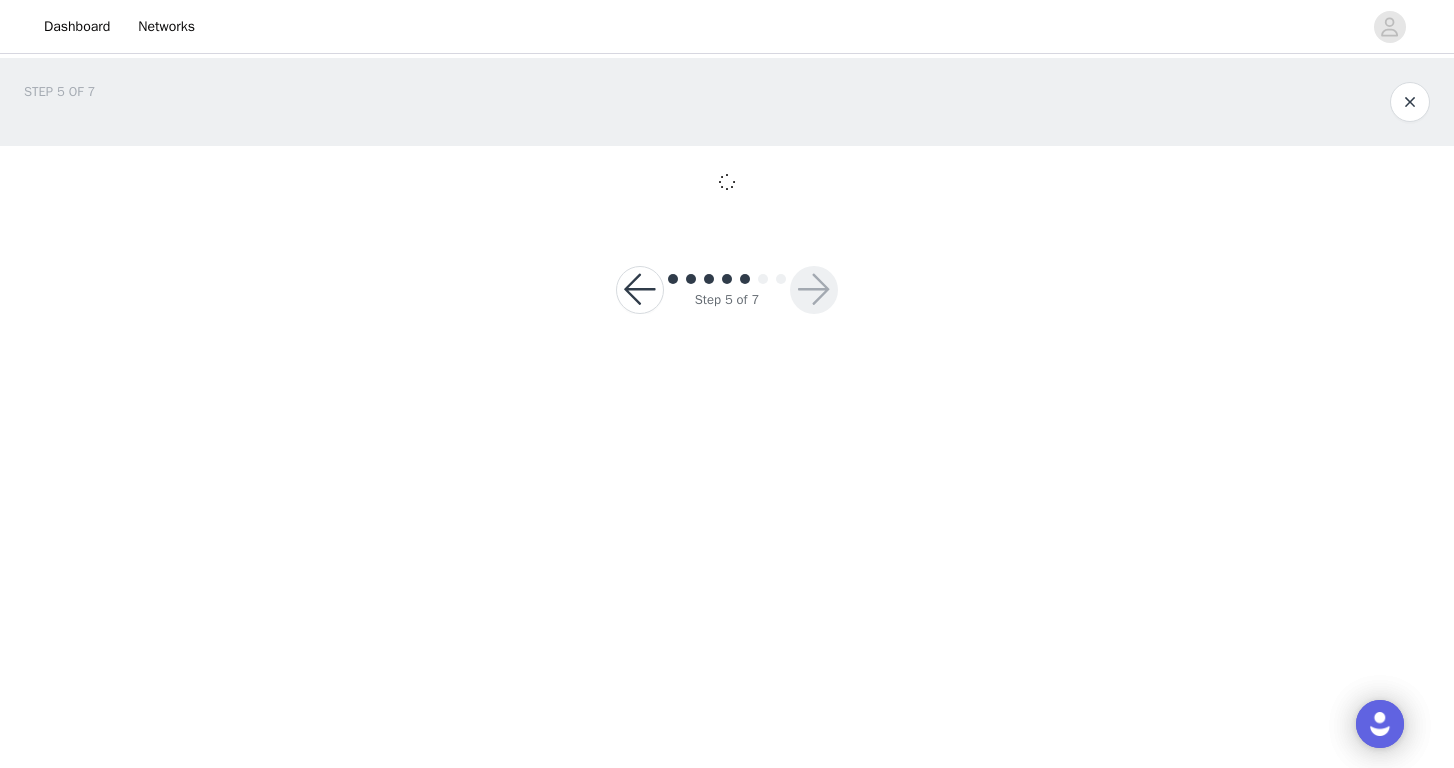 scroll, scrollTop: 0, scrollLeft: 0, axis: both 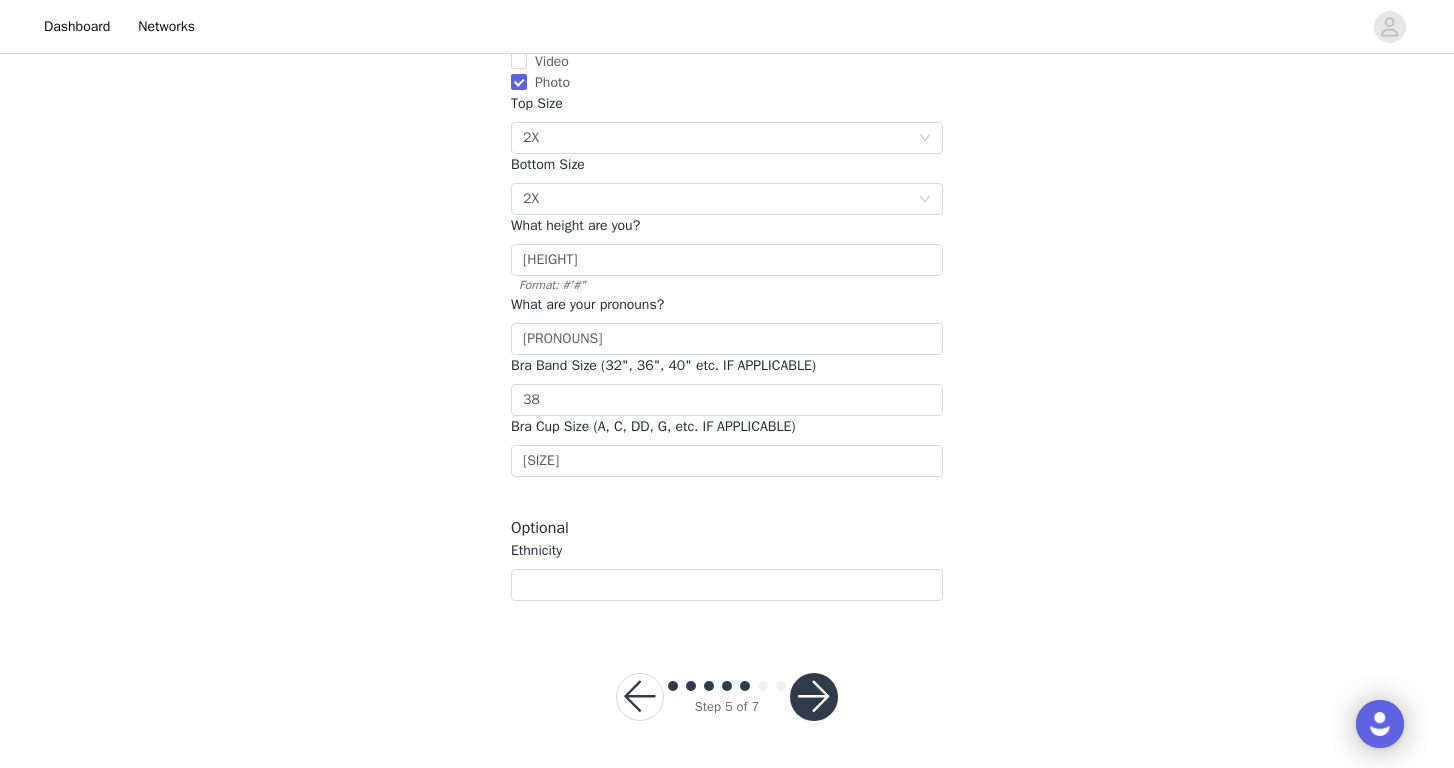 click at bounding box center [814, 697] 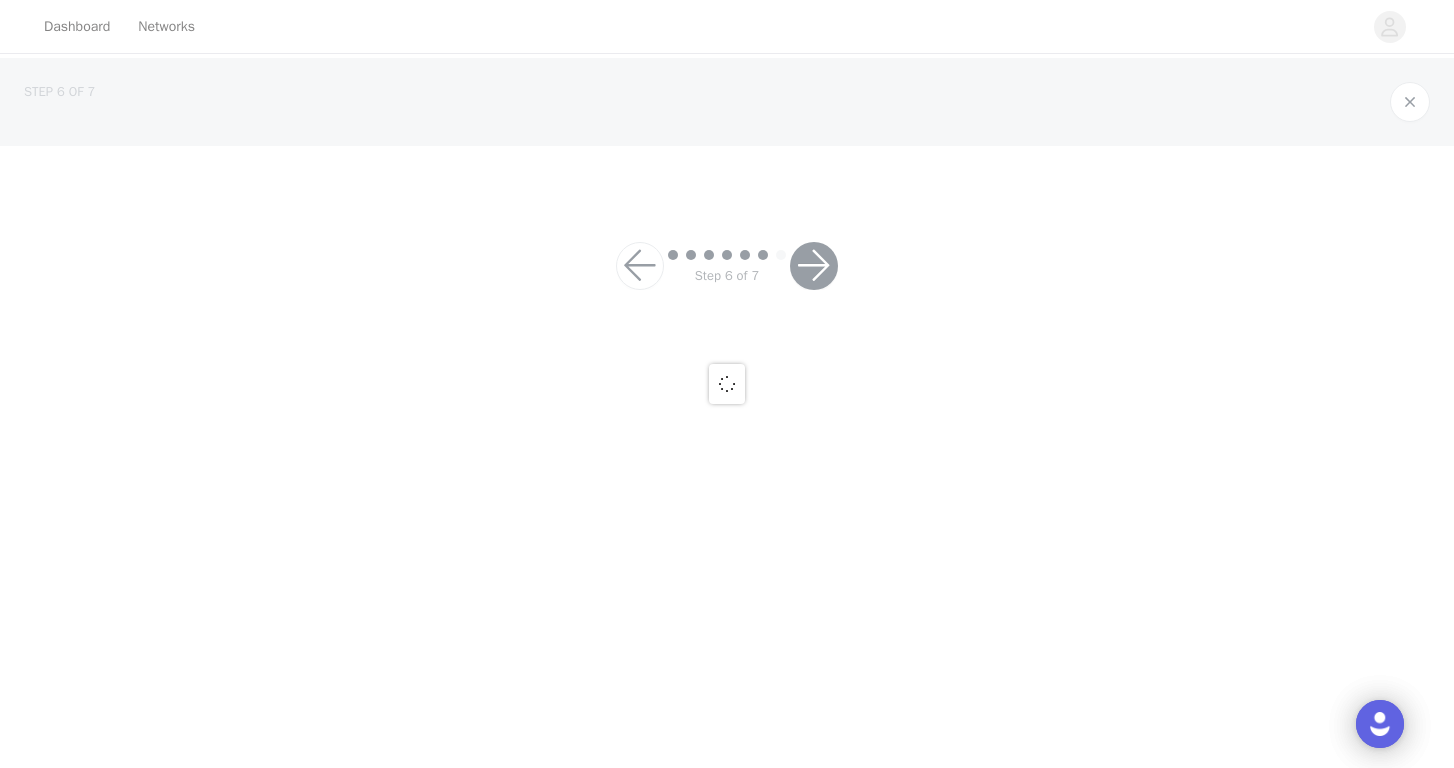 scroll, scrollTop: 0, scrollLeft: 0, axis: both 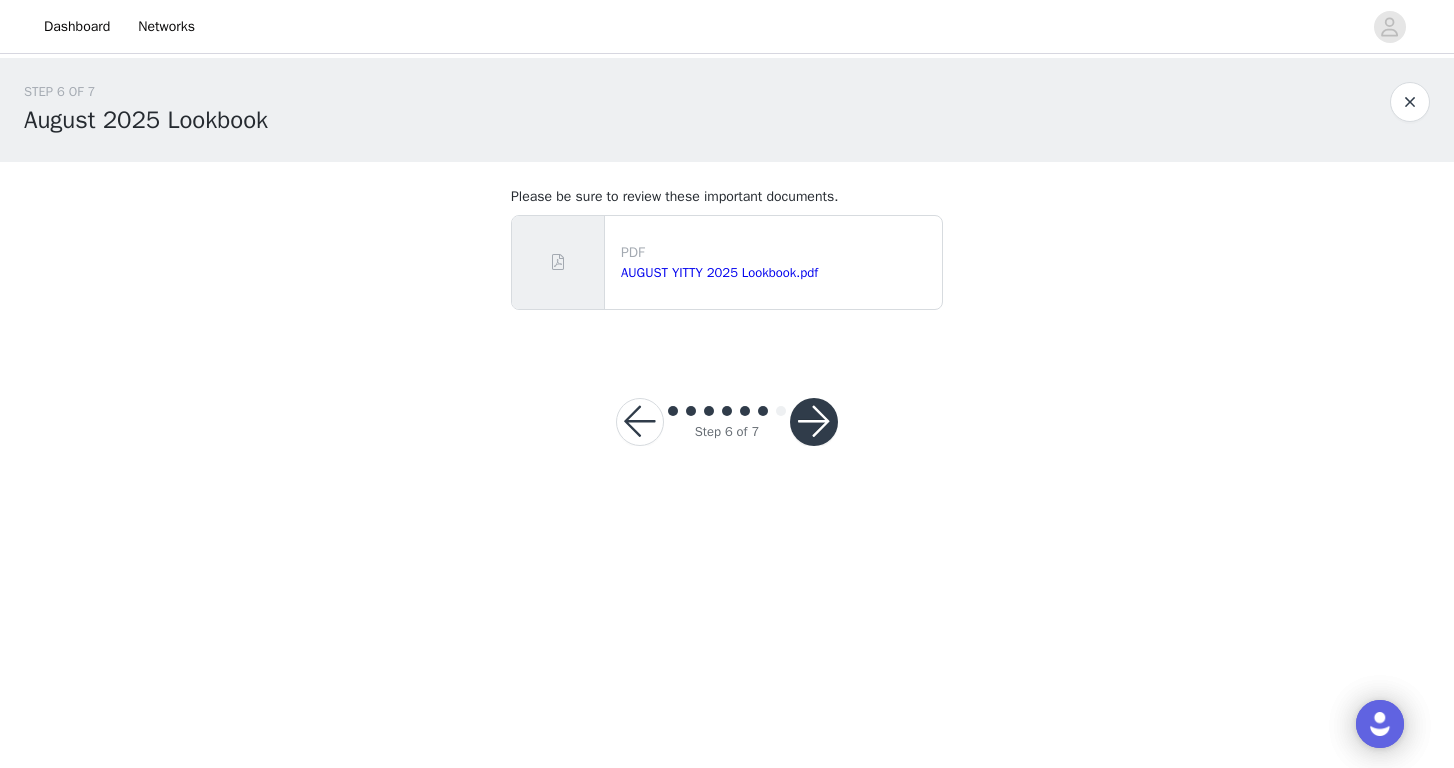 click at bounding box center (814, 422) 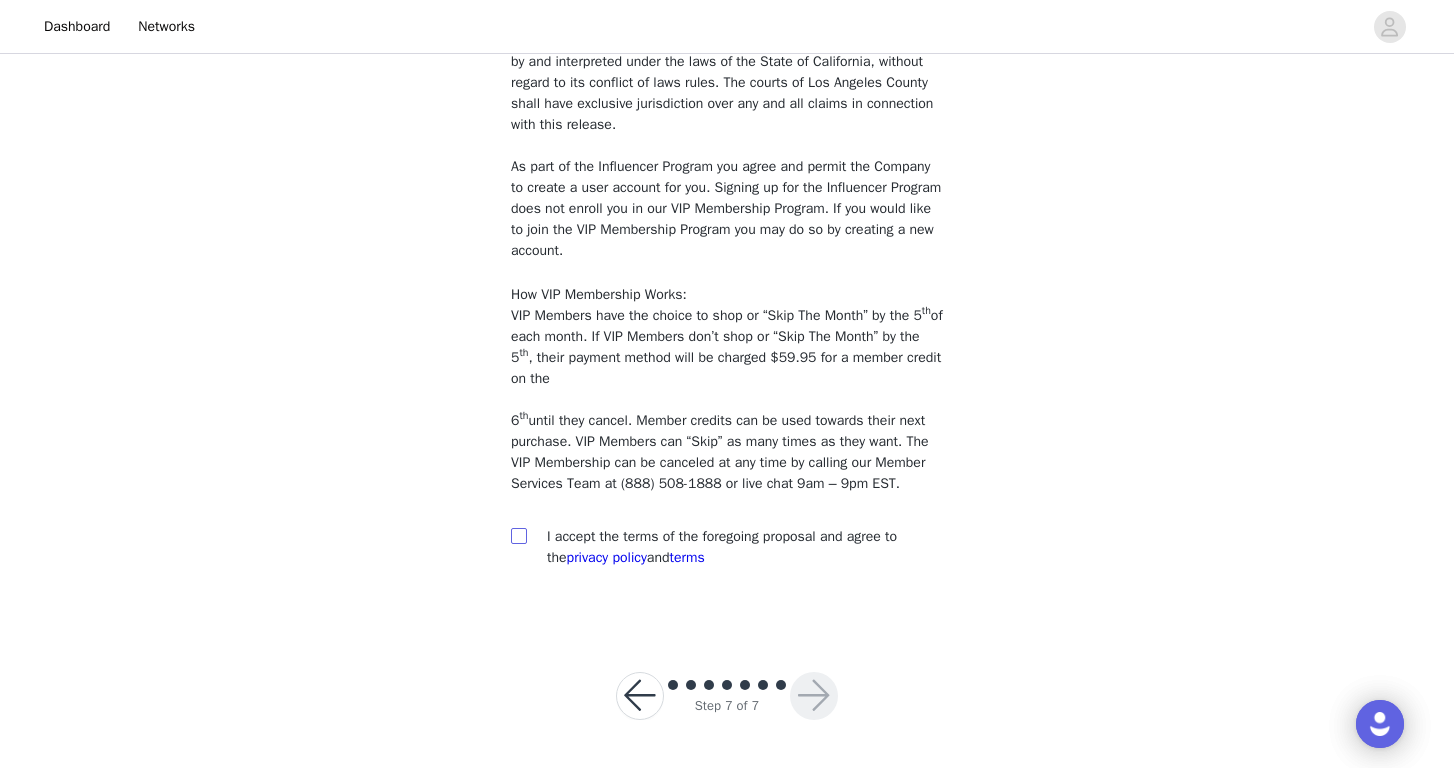 scroll, scrollTop: 1732, scrollLeft: 0, axis: vertical 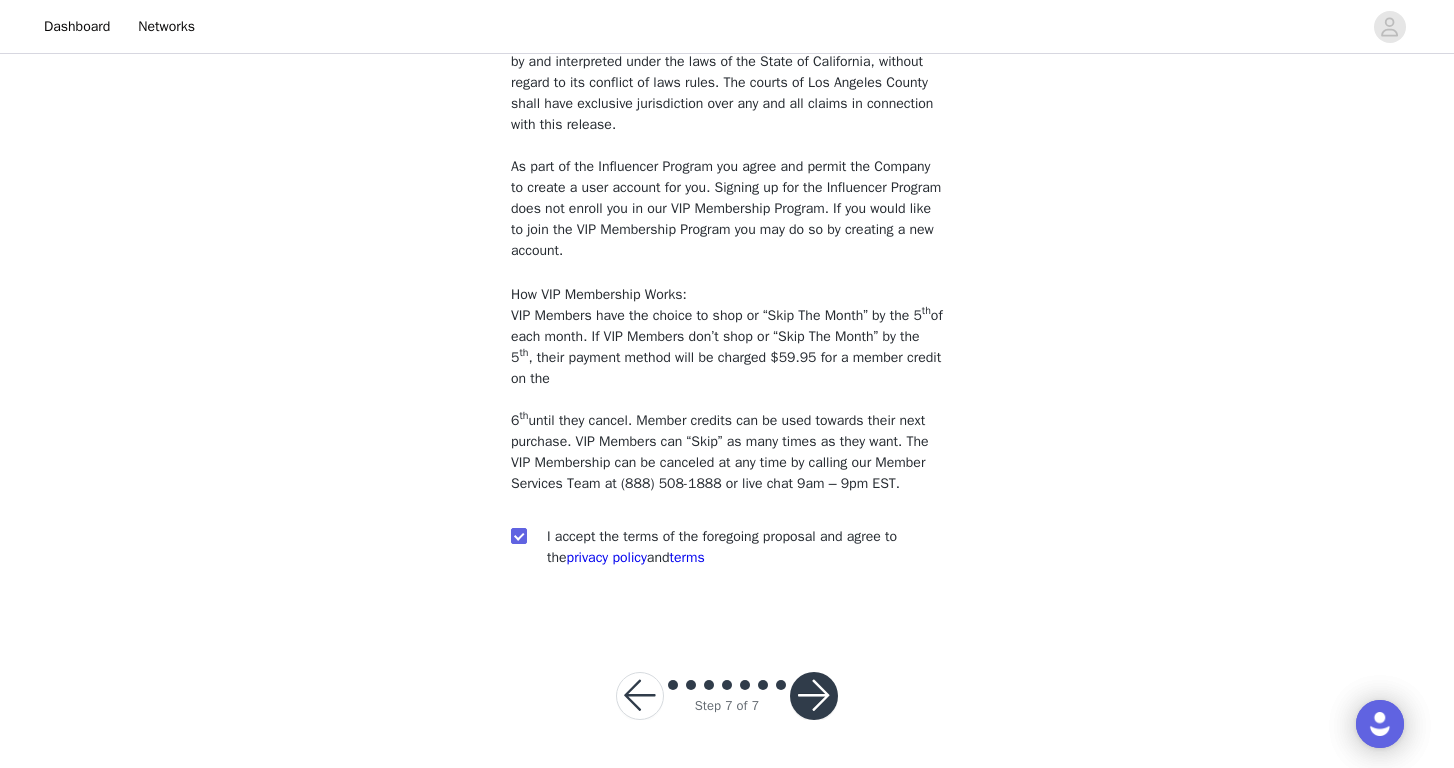 click at bounding box center (814, 696) 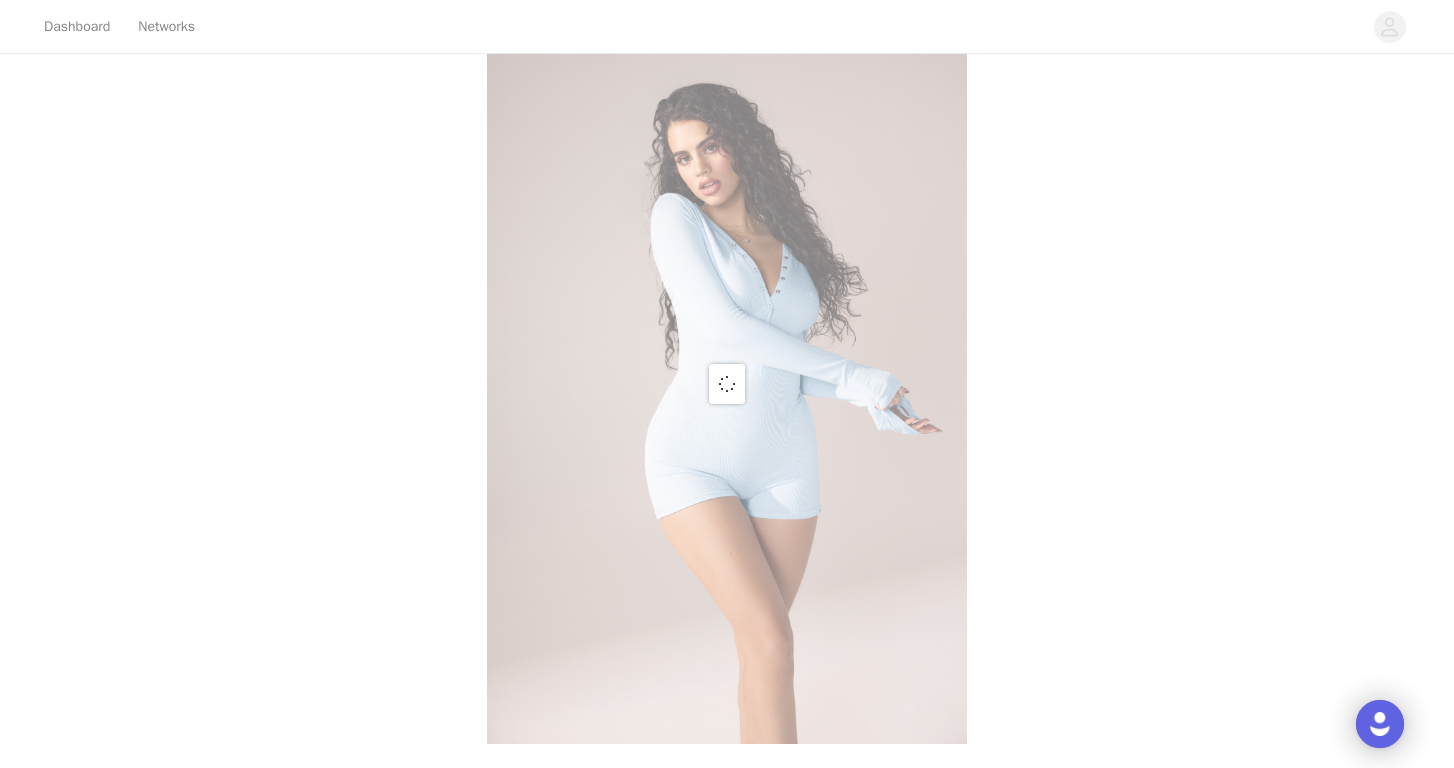 scroll, scrollTop: 34, scrollLeft: 0, axis: vertical 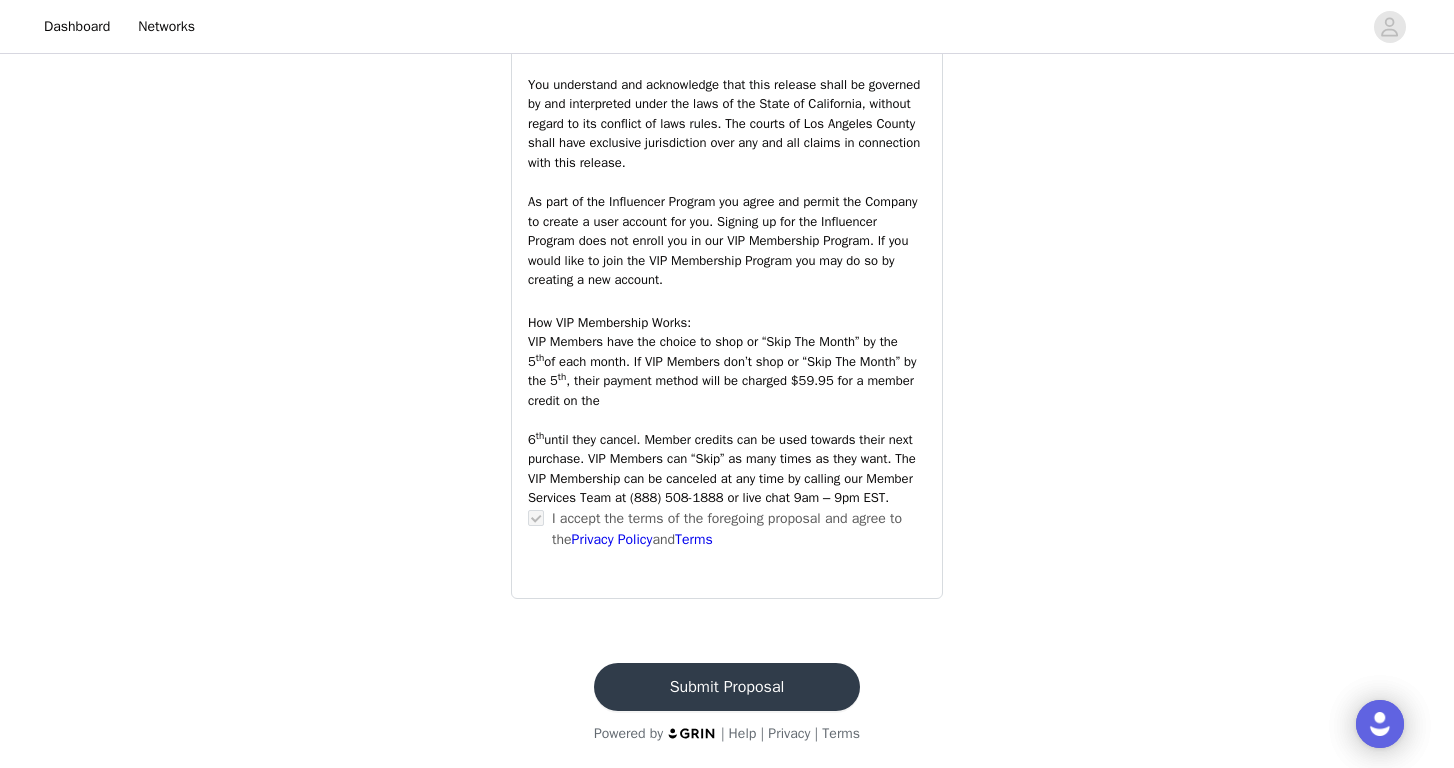 click on "Submit Proposal" at bounding box center (727, 687) 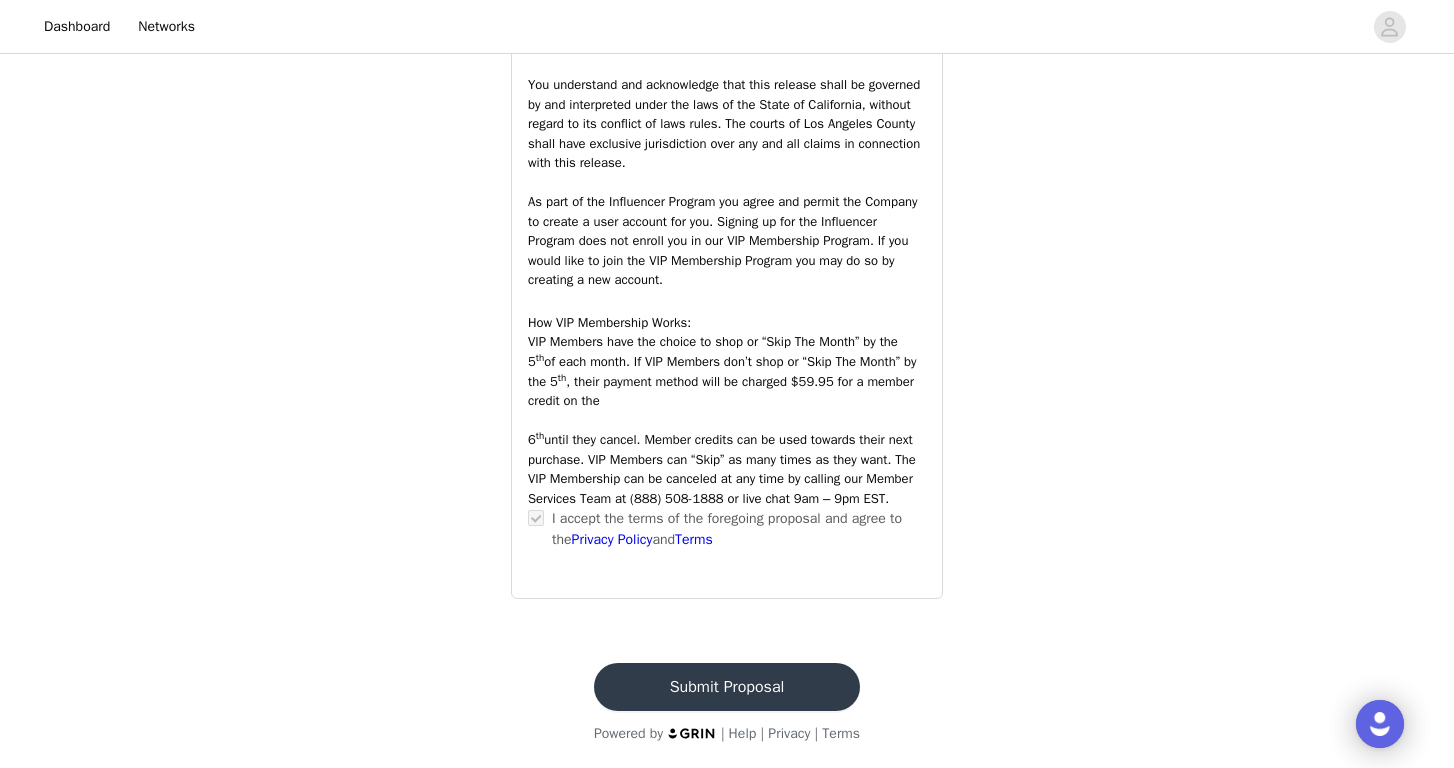 scroll, scrollTop: 0, scrollLeft: 0, axis: both 